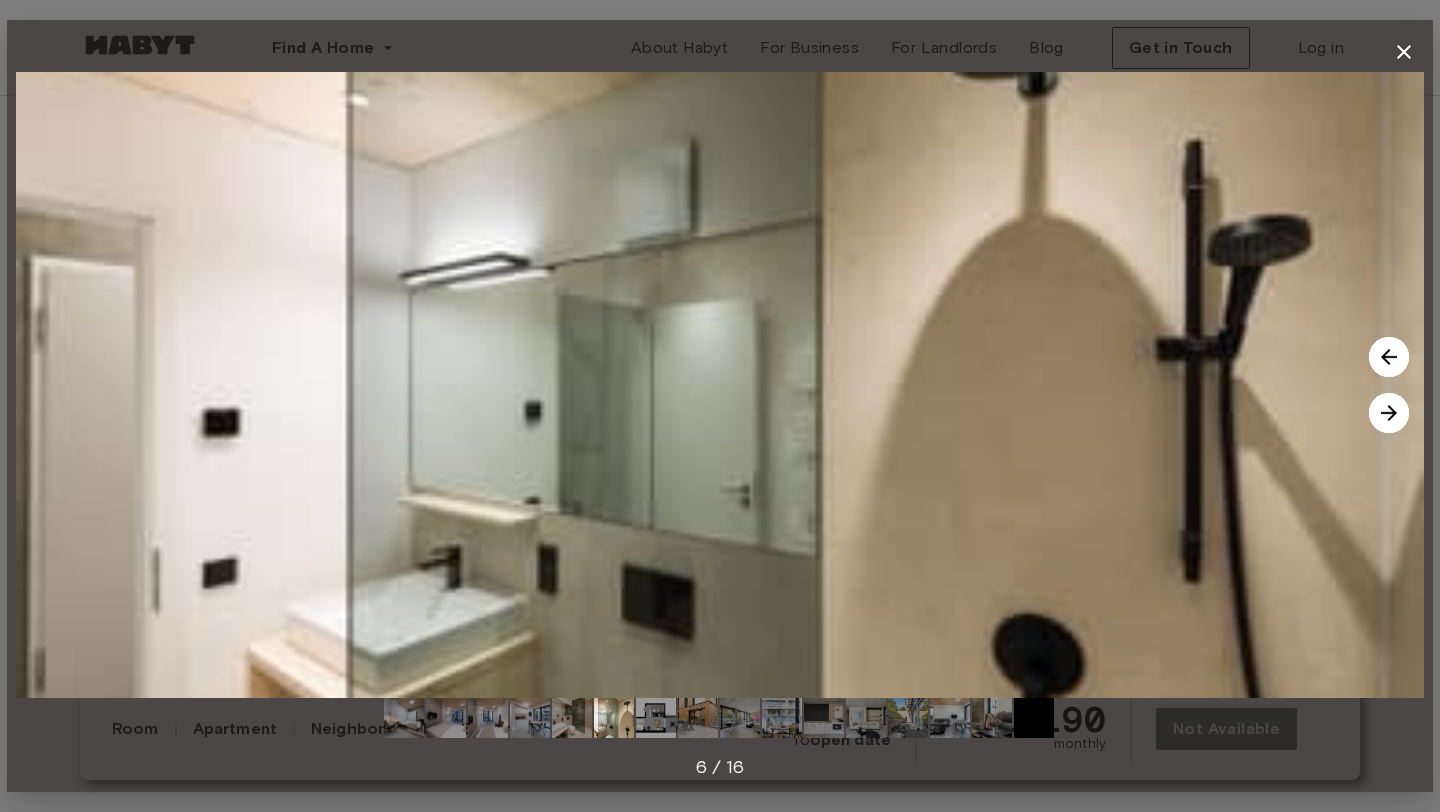 scroll, scrollTop: 161, scrollLeft: 0, axis: vertical 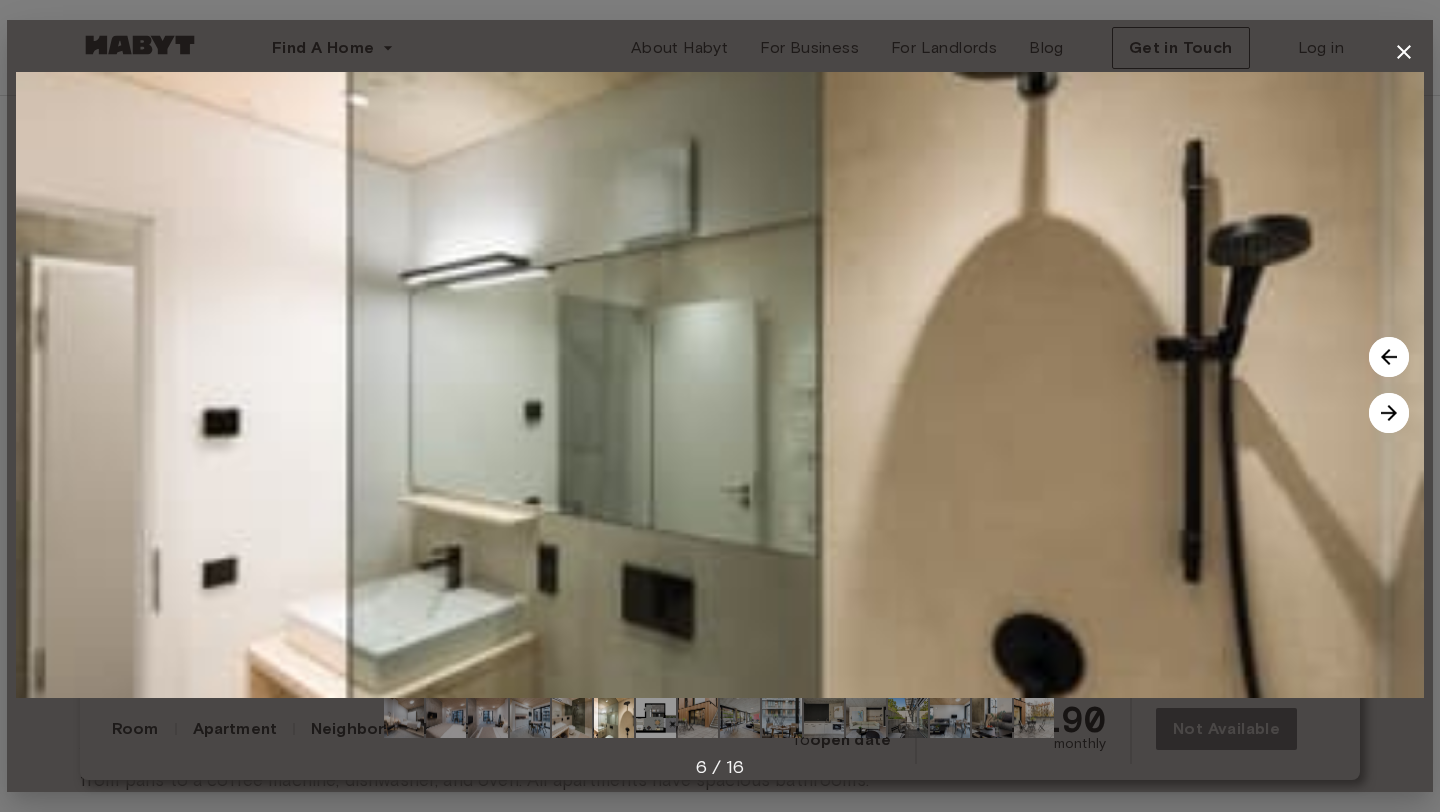 click at bounding box center (1389, 413) 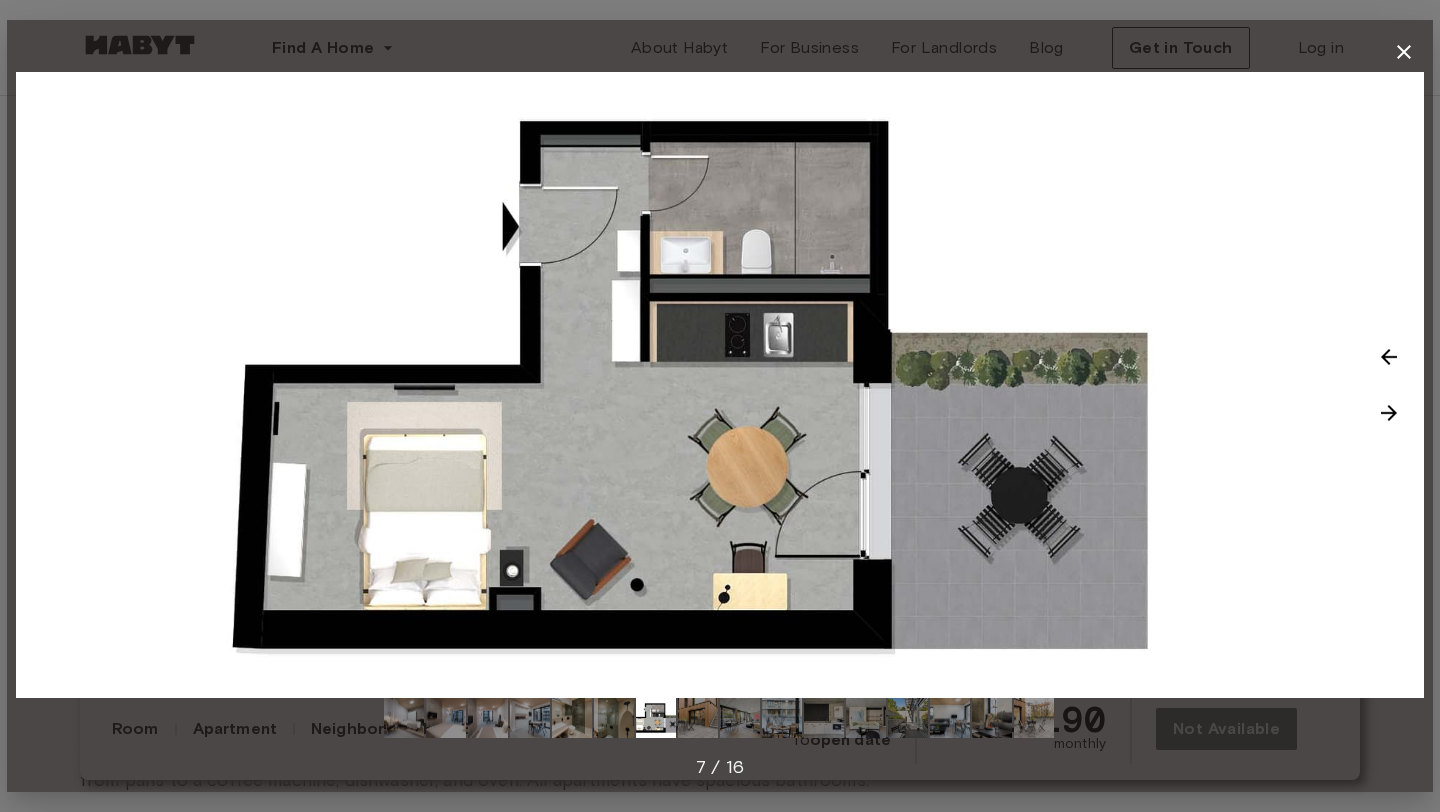 click at bounding box center (1389, 413) 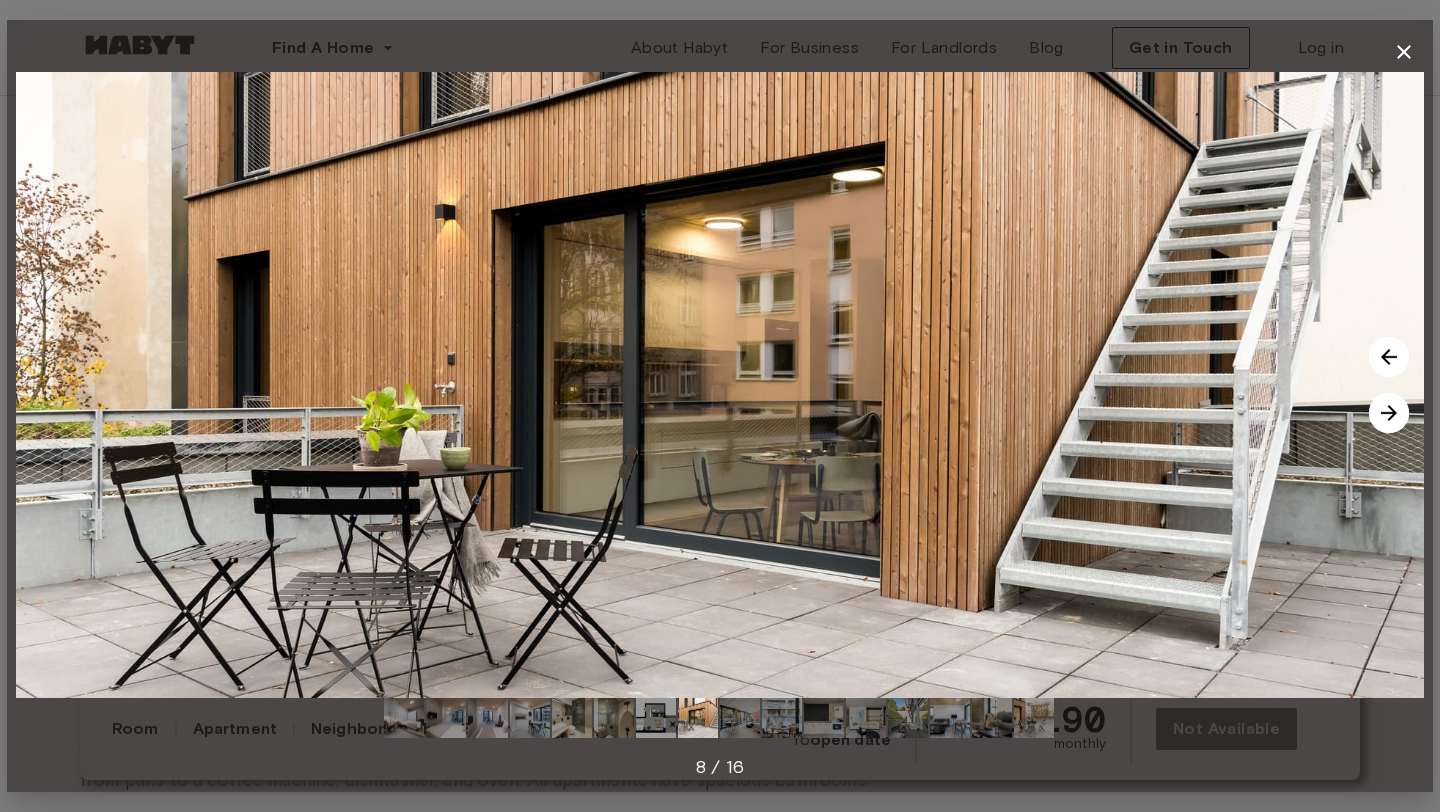 click at bounding box center [1389, 413] 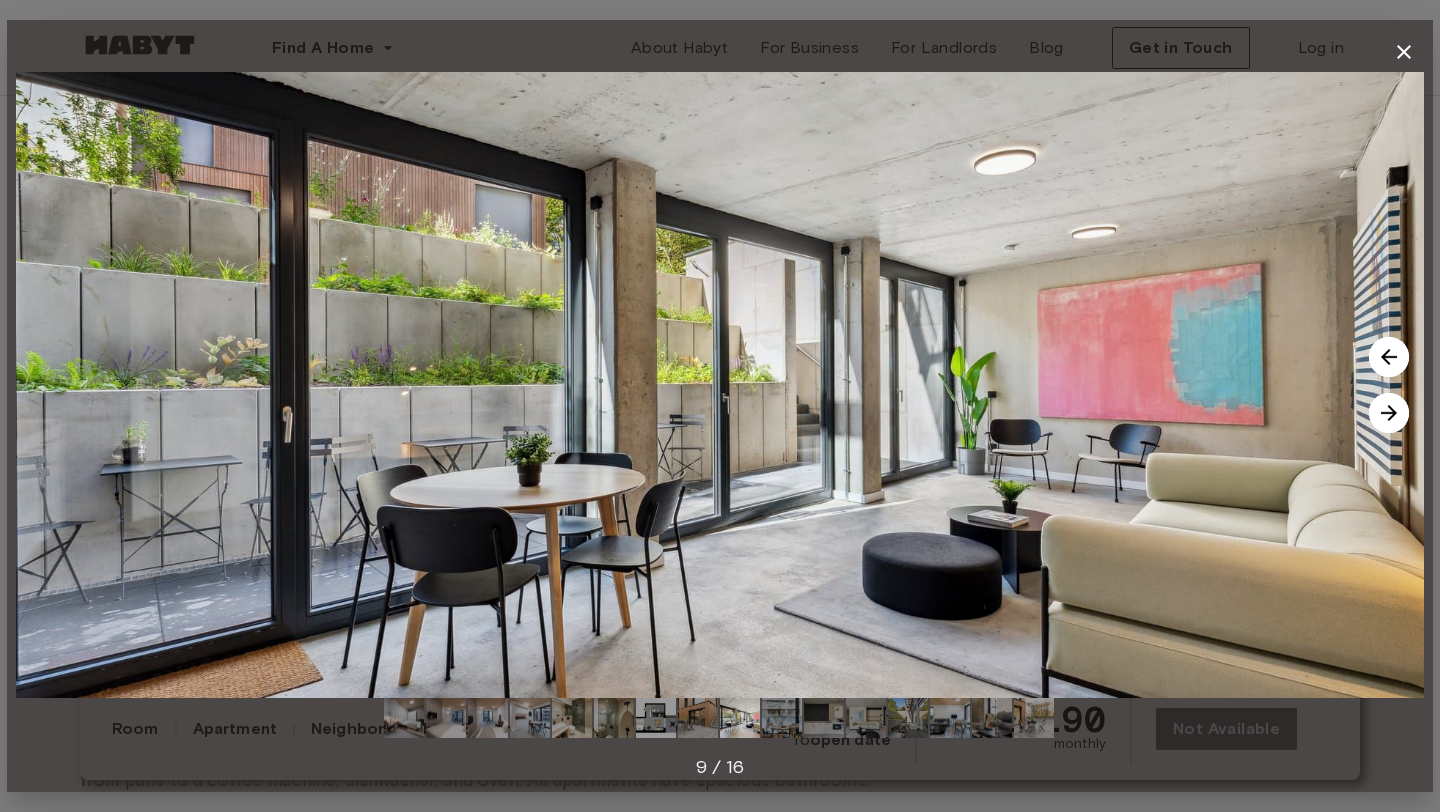 click at bounding box center (1389, 413) 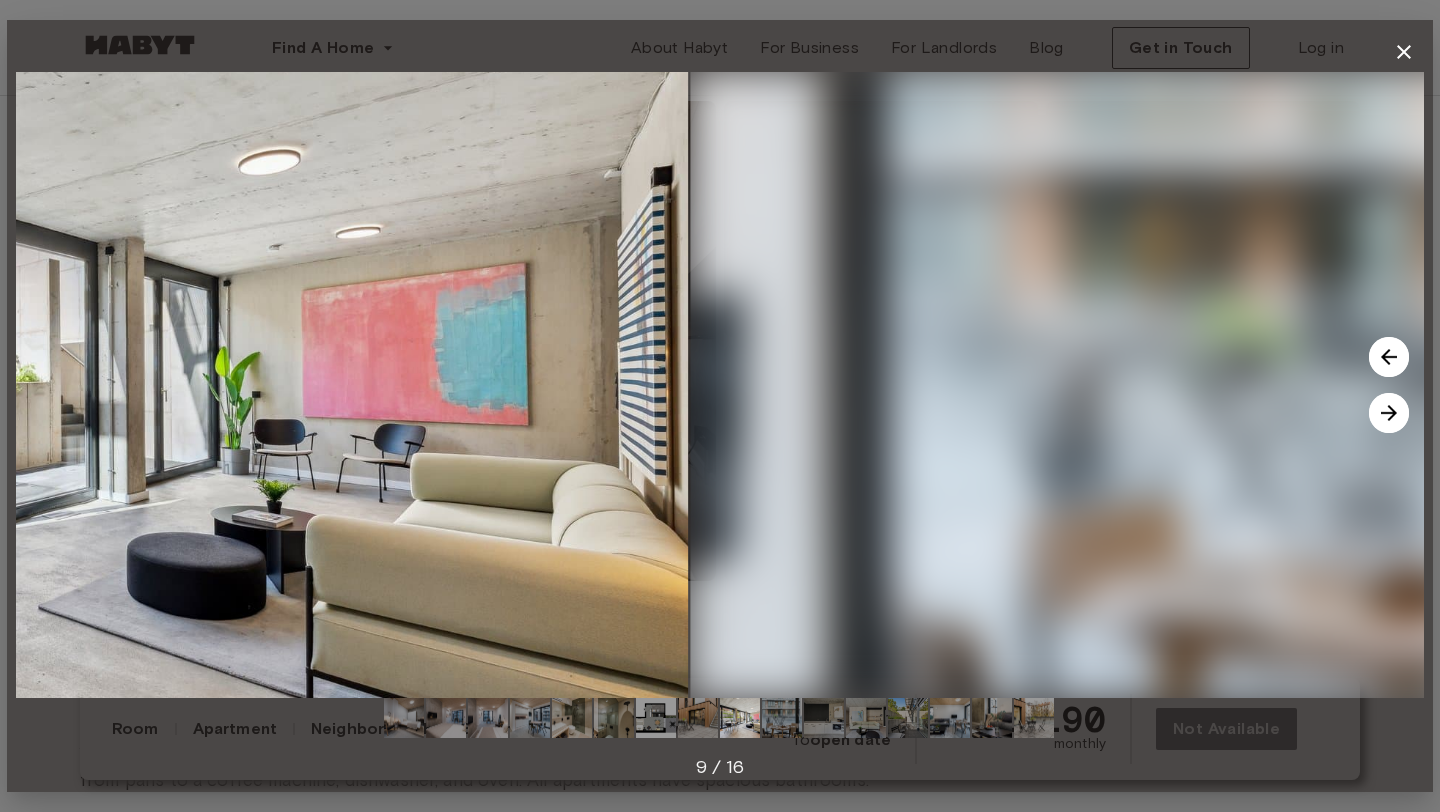 click at bounding box center (1389, 413) 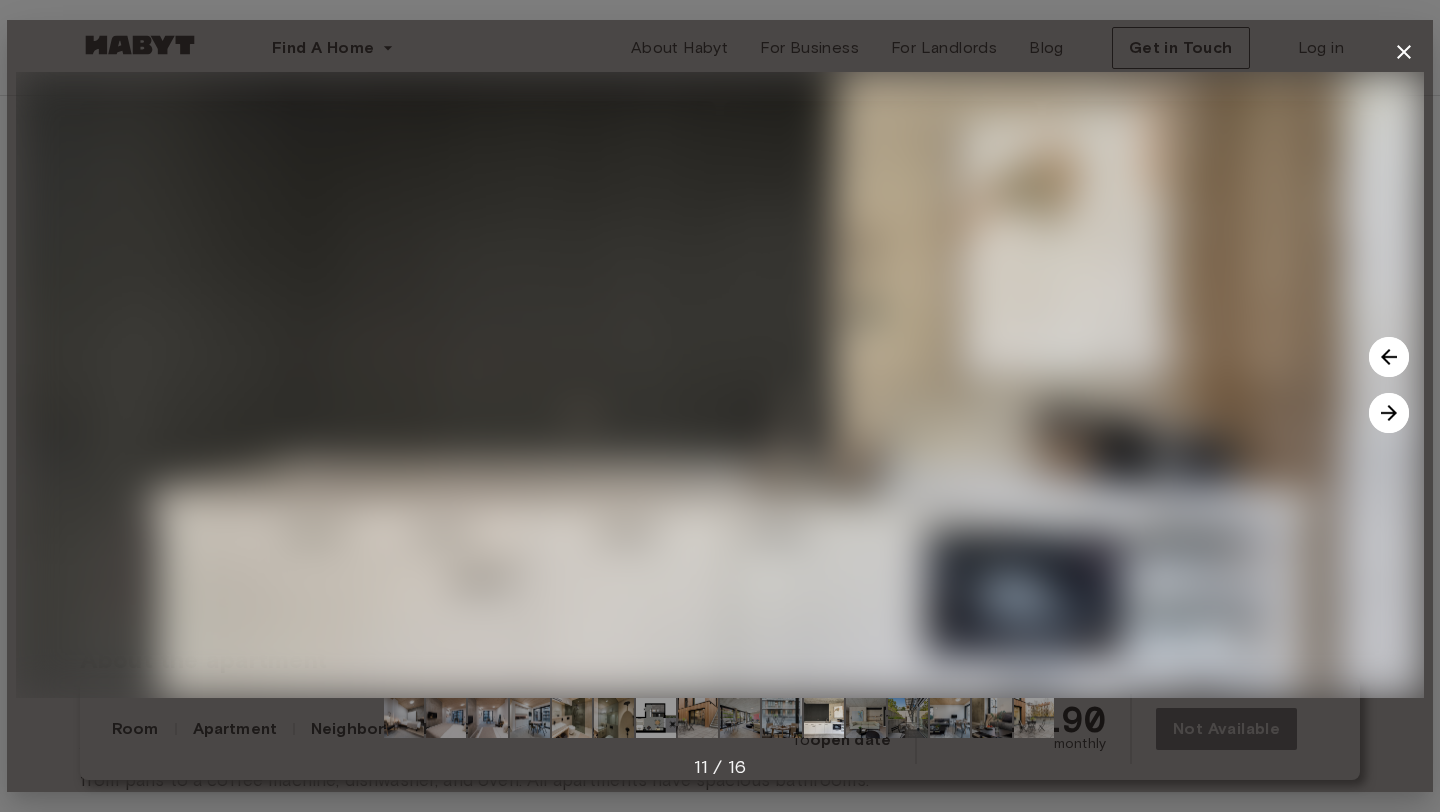 click at bounding box center (1389, 413) 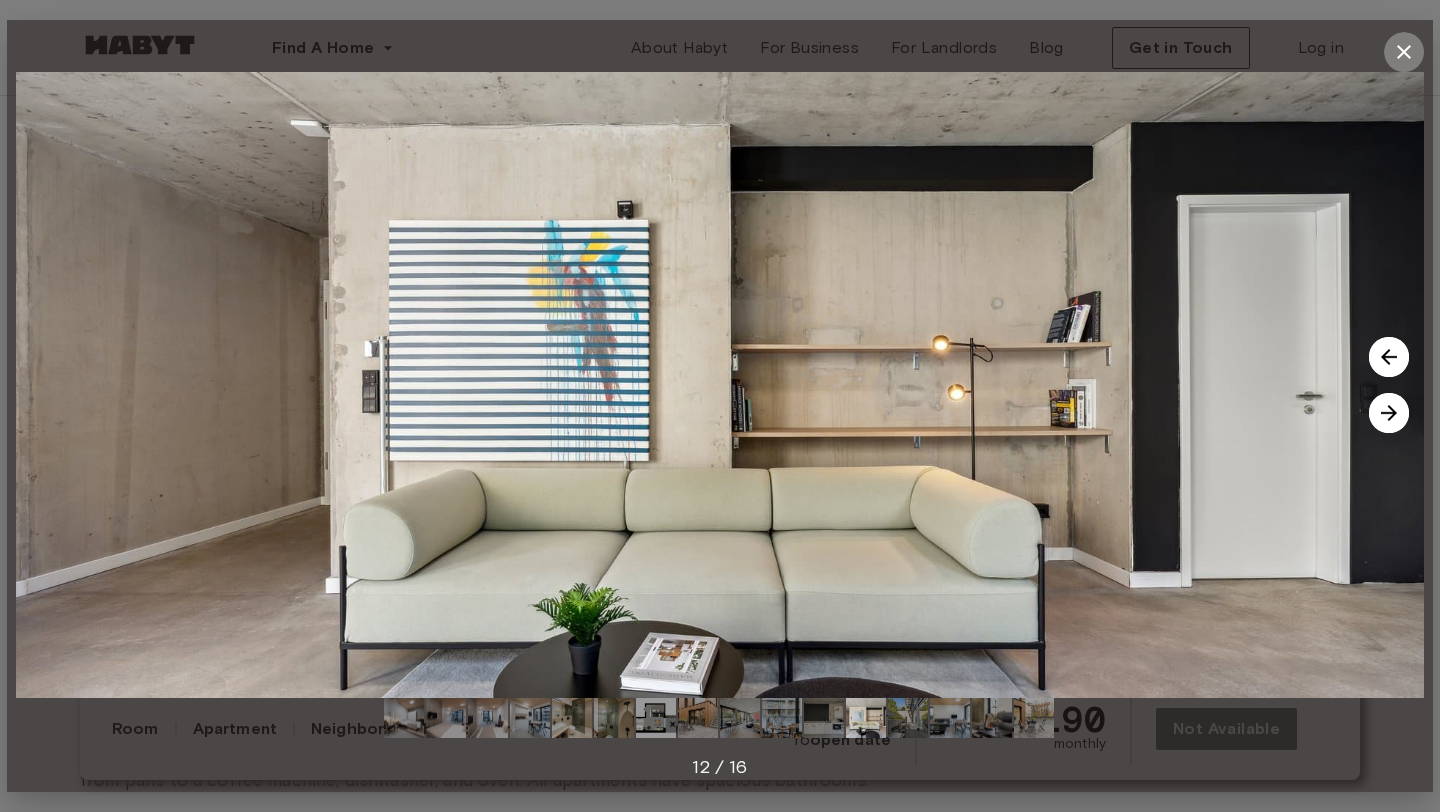 click 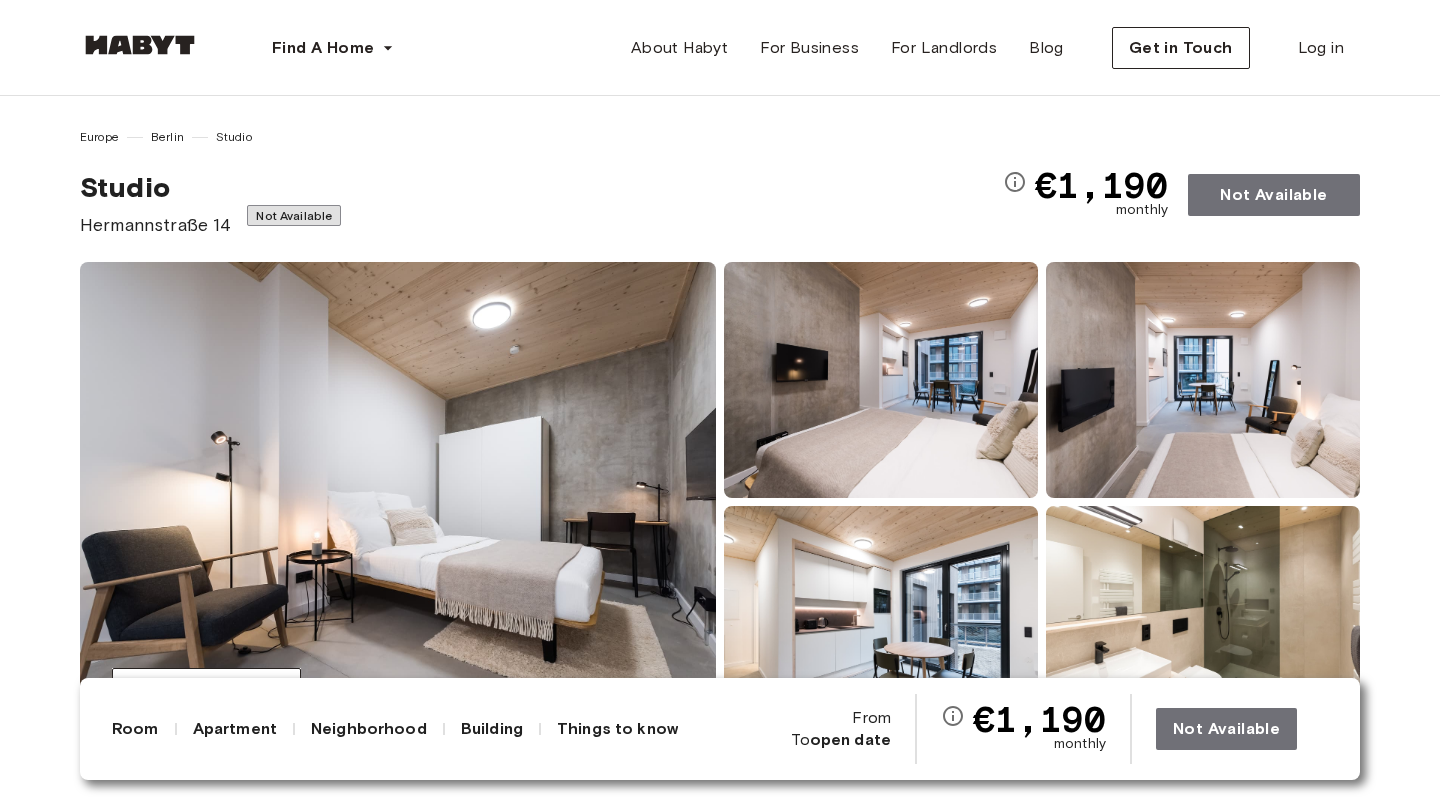 scroll, scrollTop: 0, scrollLeft: 0, axis: both 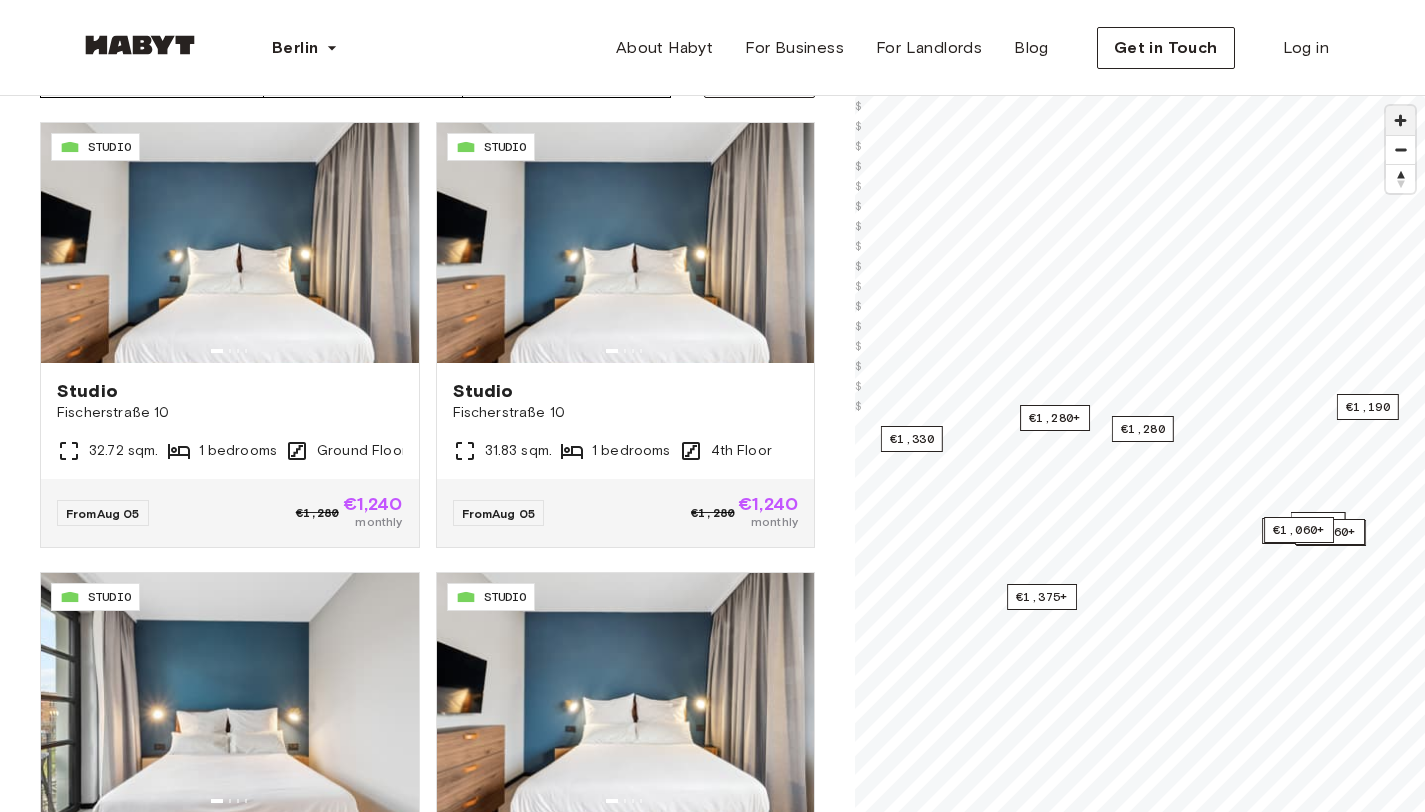 click at bounding box center [1400, 120] 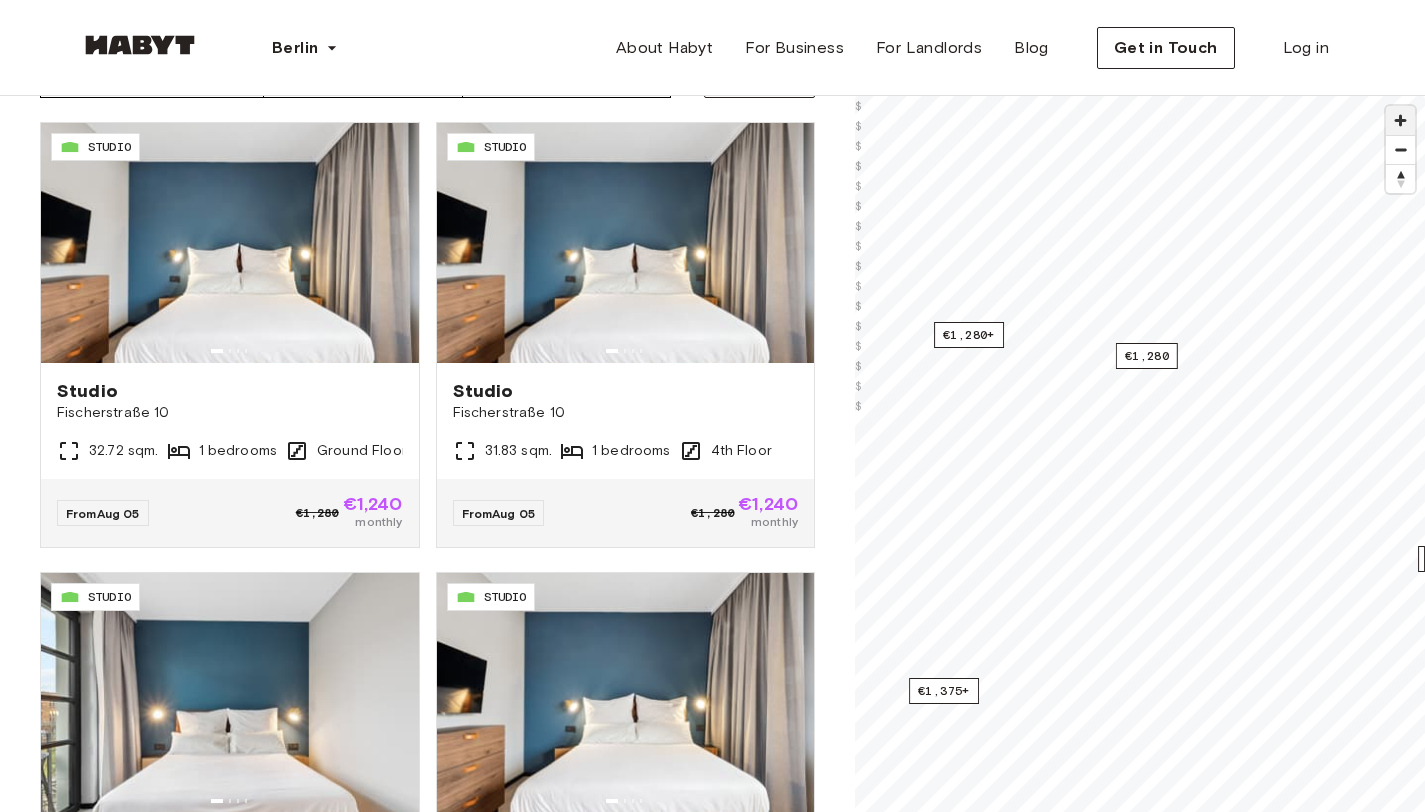 click at bounding box center [1400, 120] 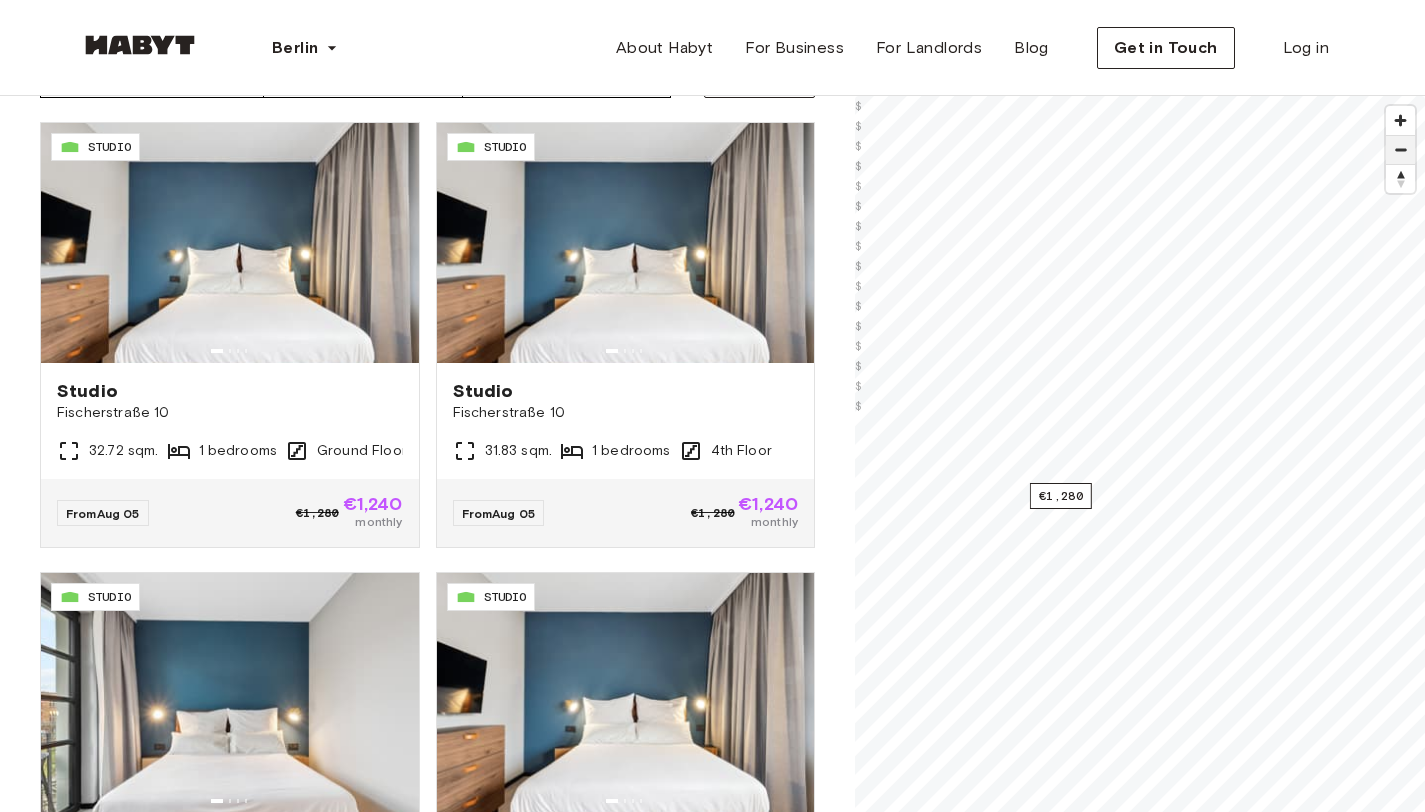 click at bounding box center (1400, 150) 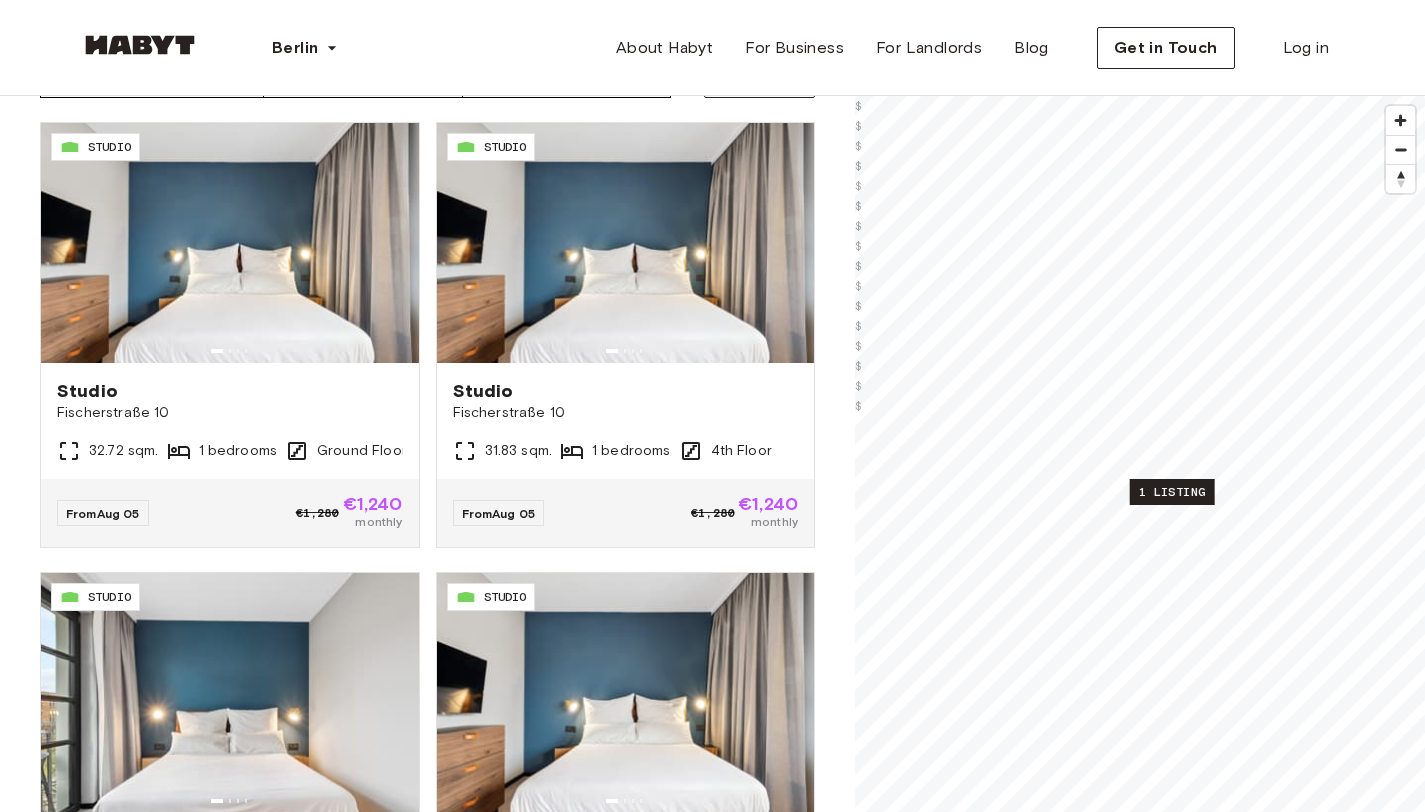 click on "1 listing" at bounding box center (1172, 492) 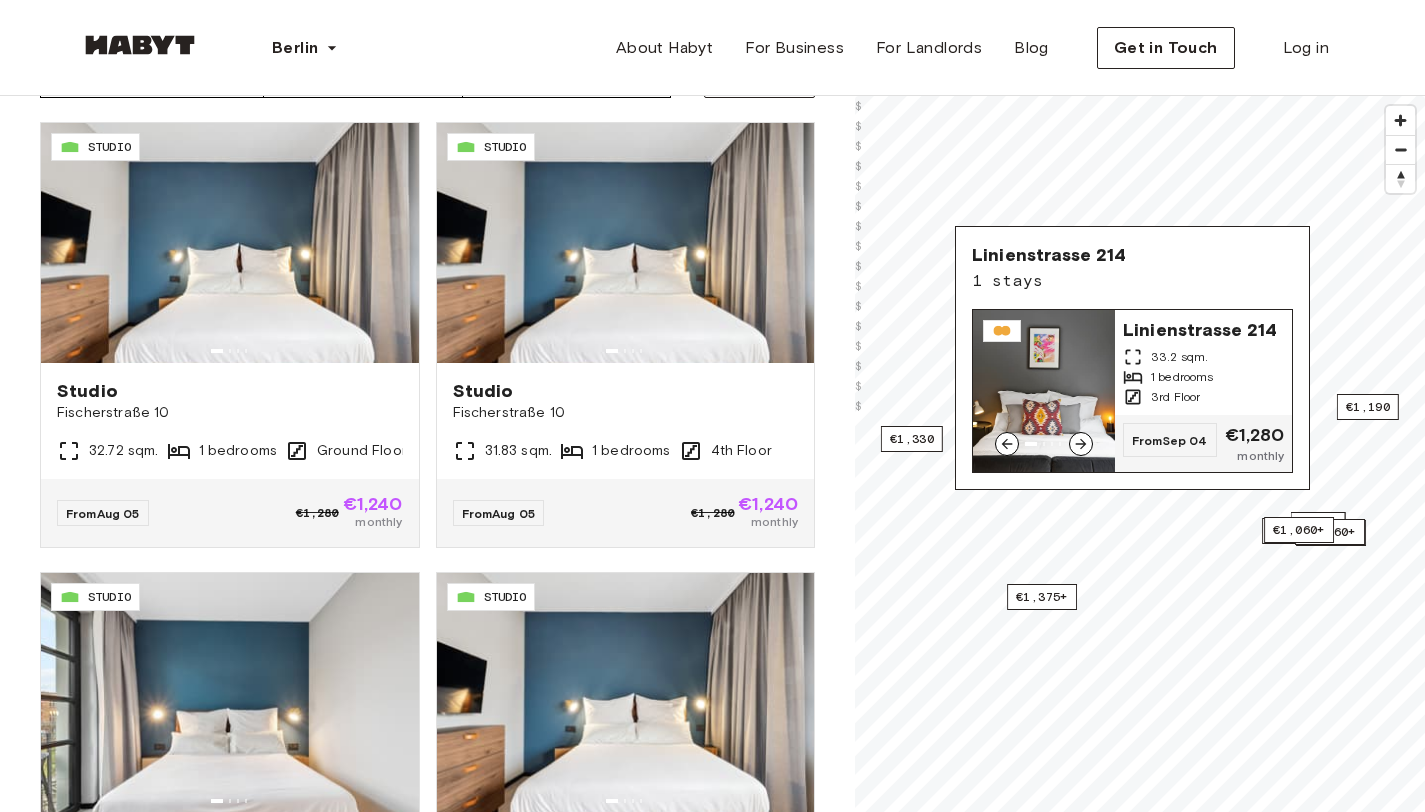 click 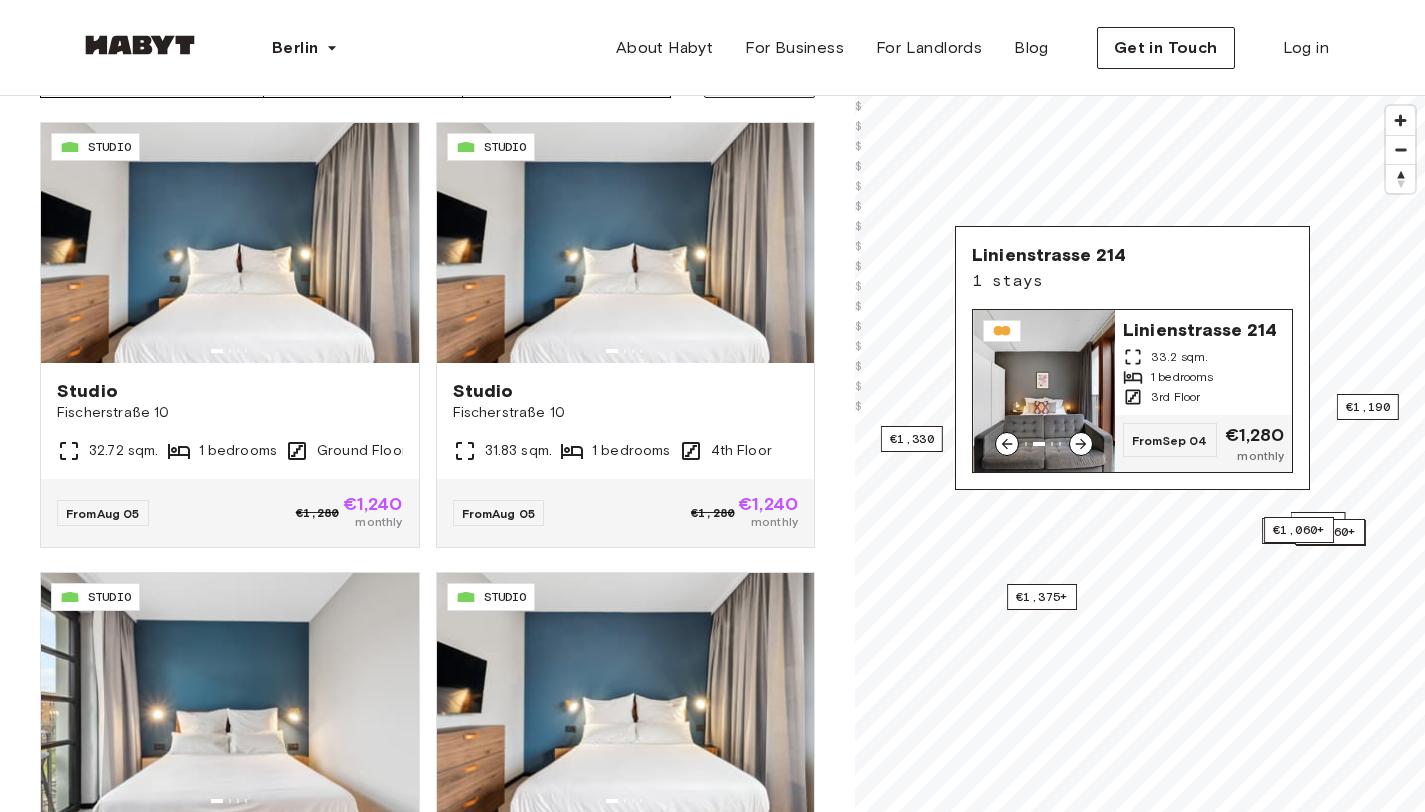 click 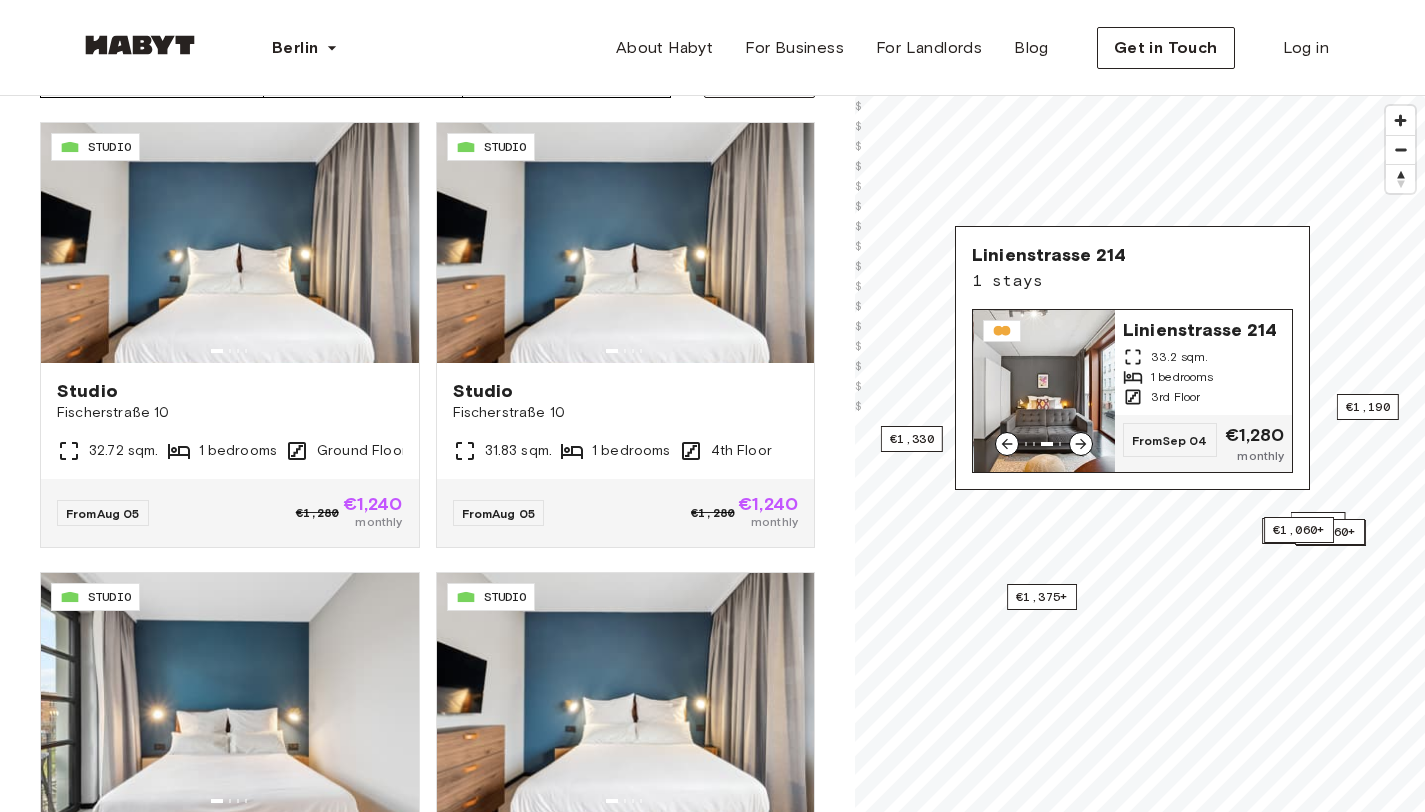 click 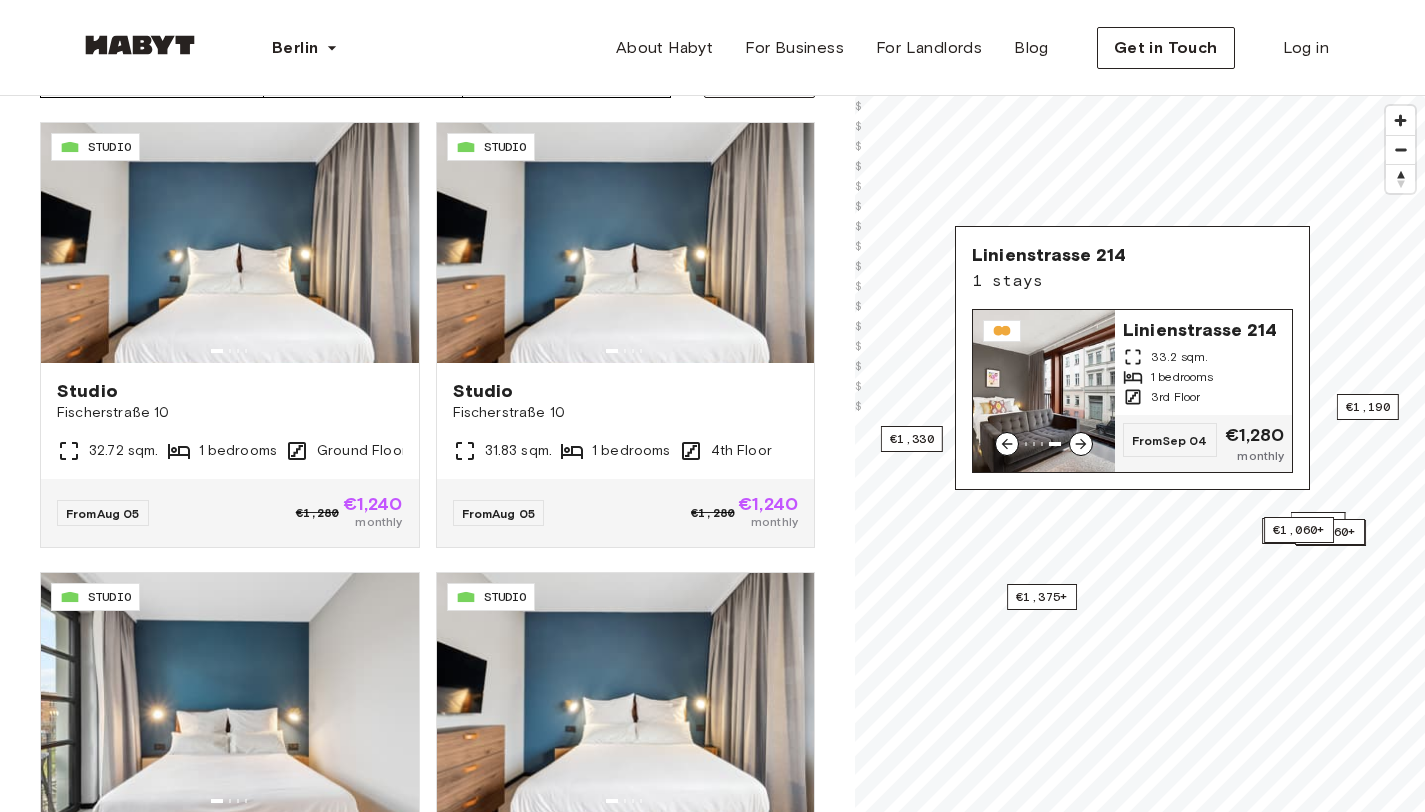 click 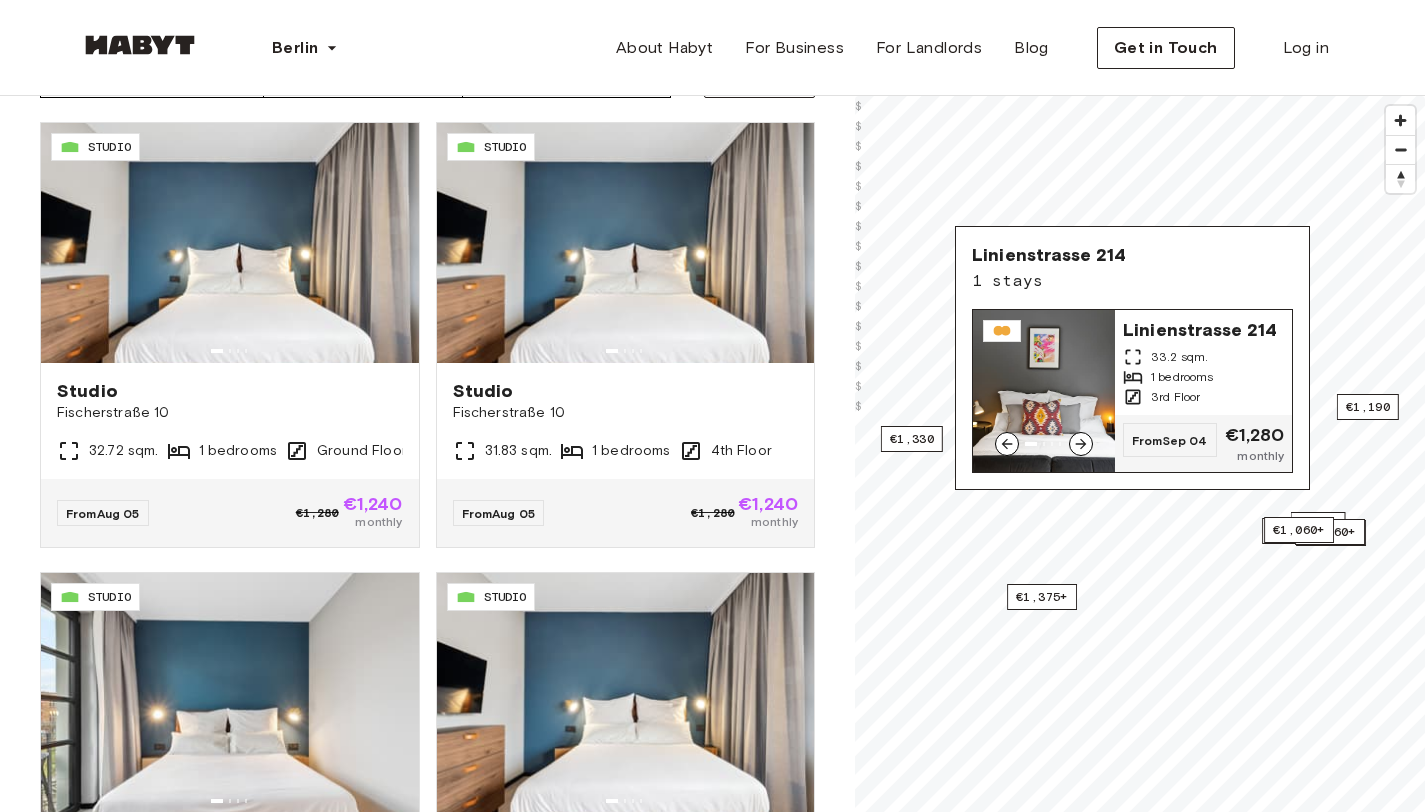 click at bounding box center [1044, 391] 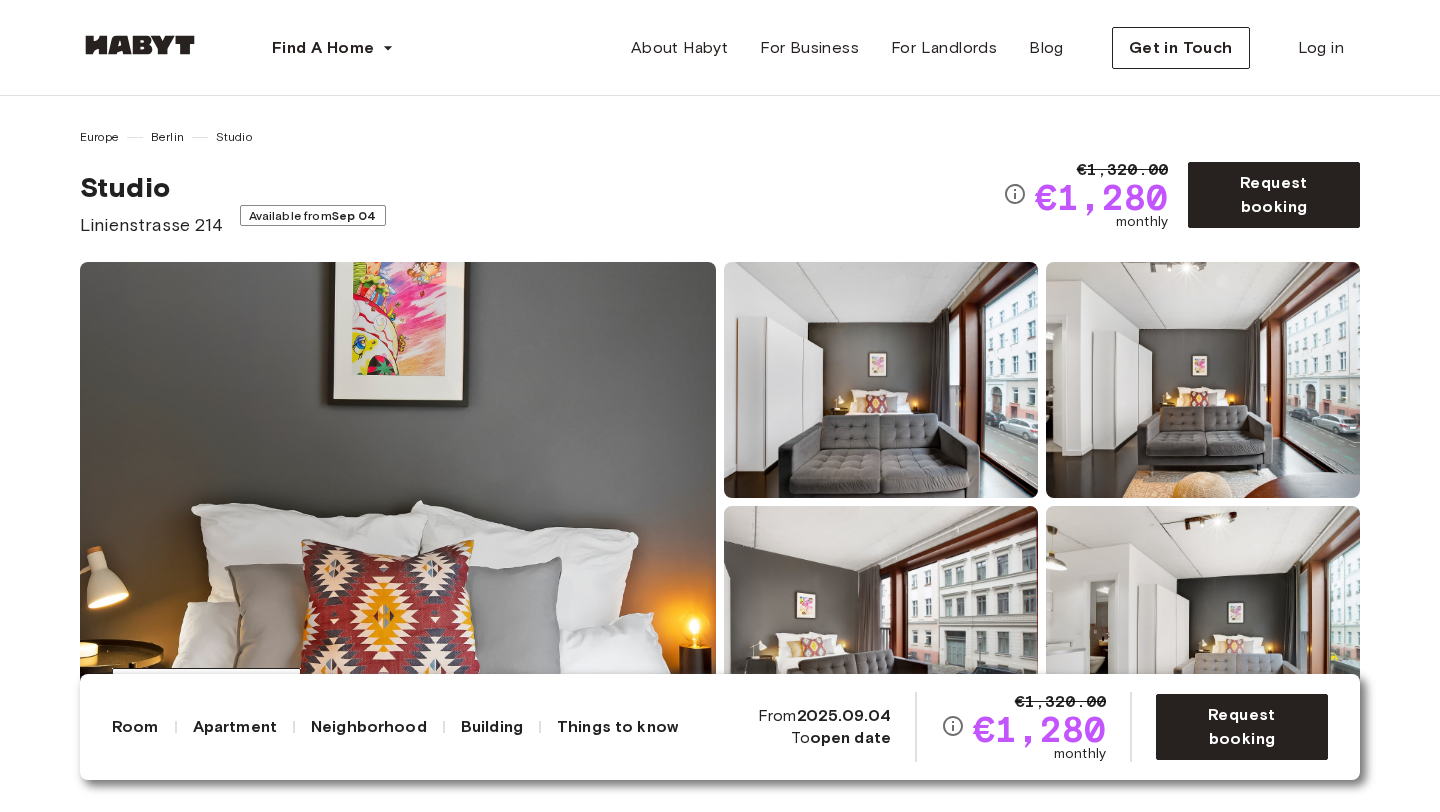 scroll, scrollTop: 28, scrollLeft: 0, axis: vertical 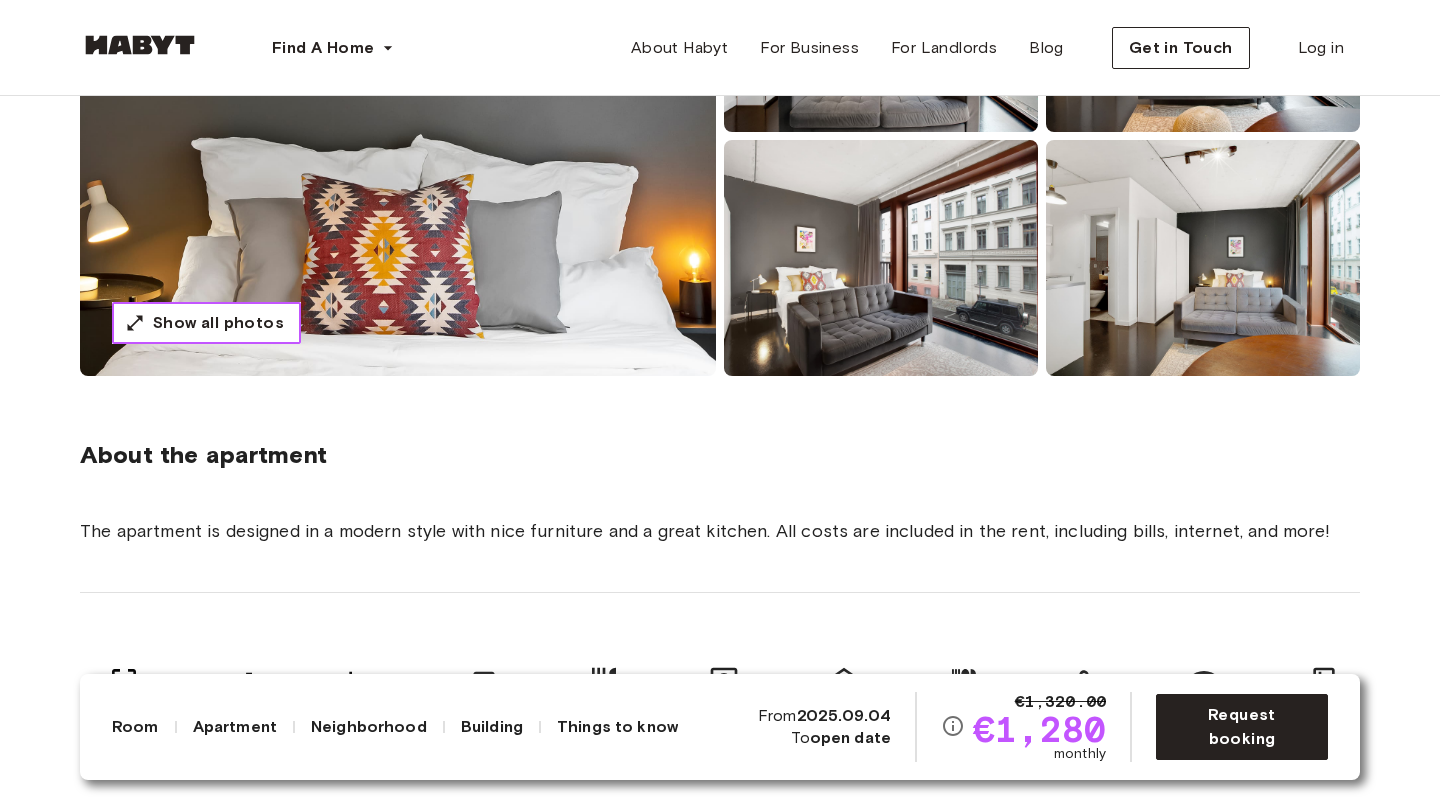click on "Show all photos" at bounding box center (218, 323) 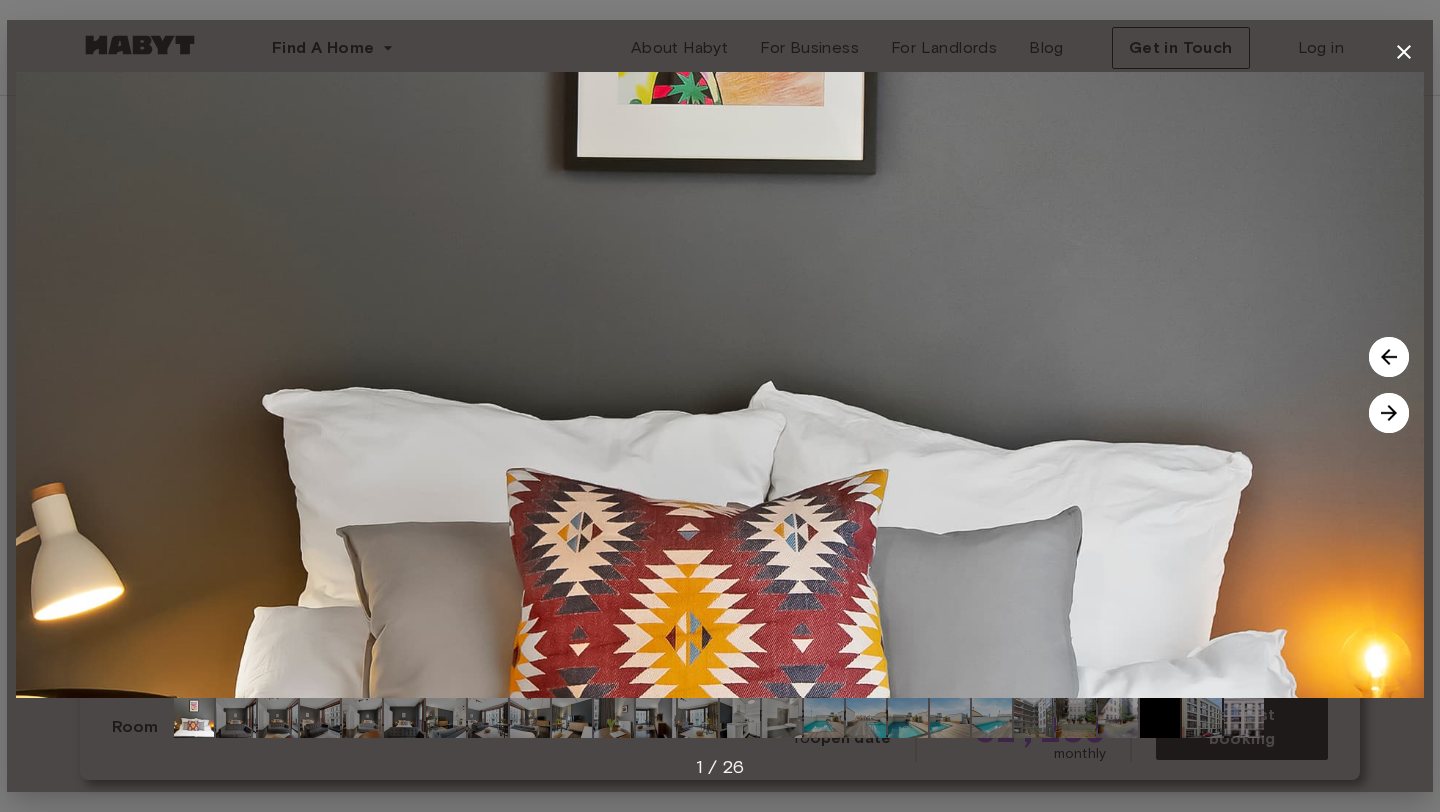 click at bounding box center (1389, 413) 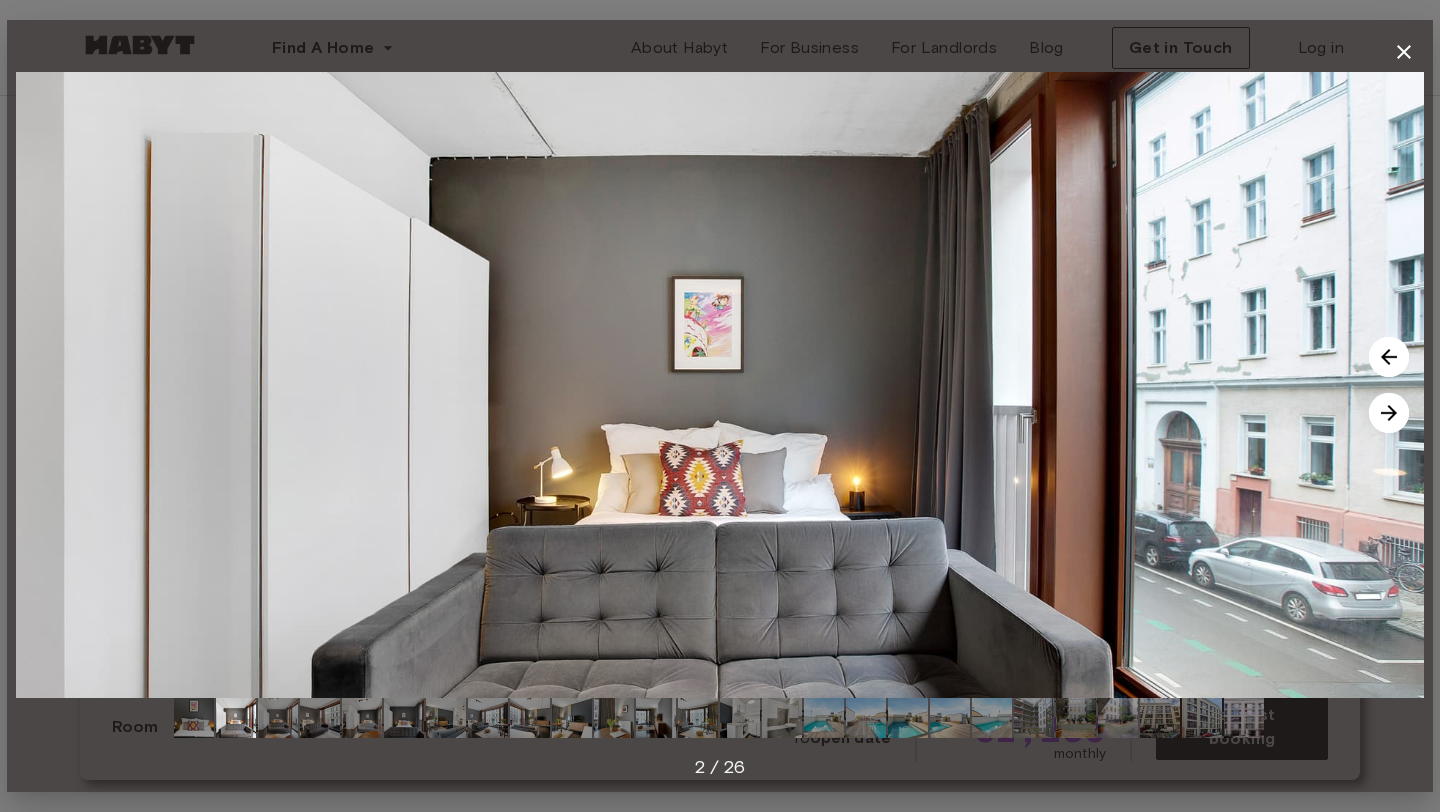 click at bounding box center [1389, 413] 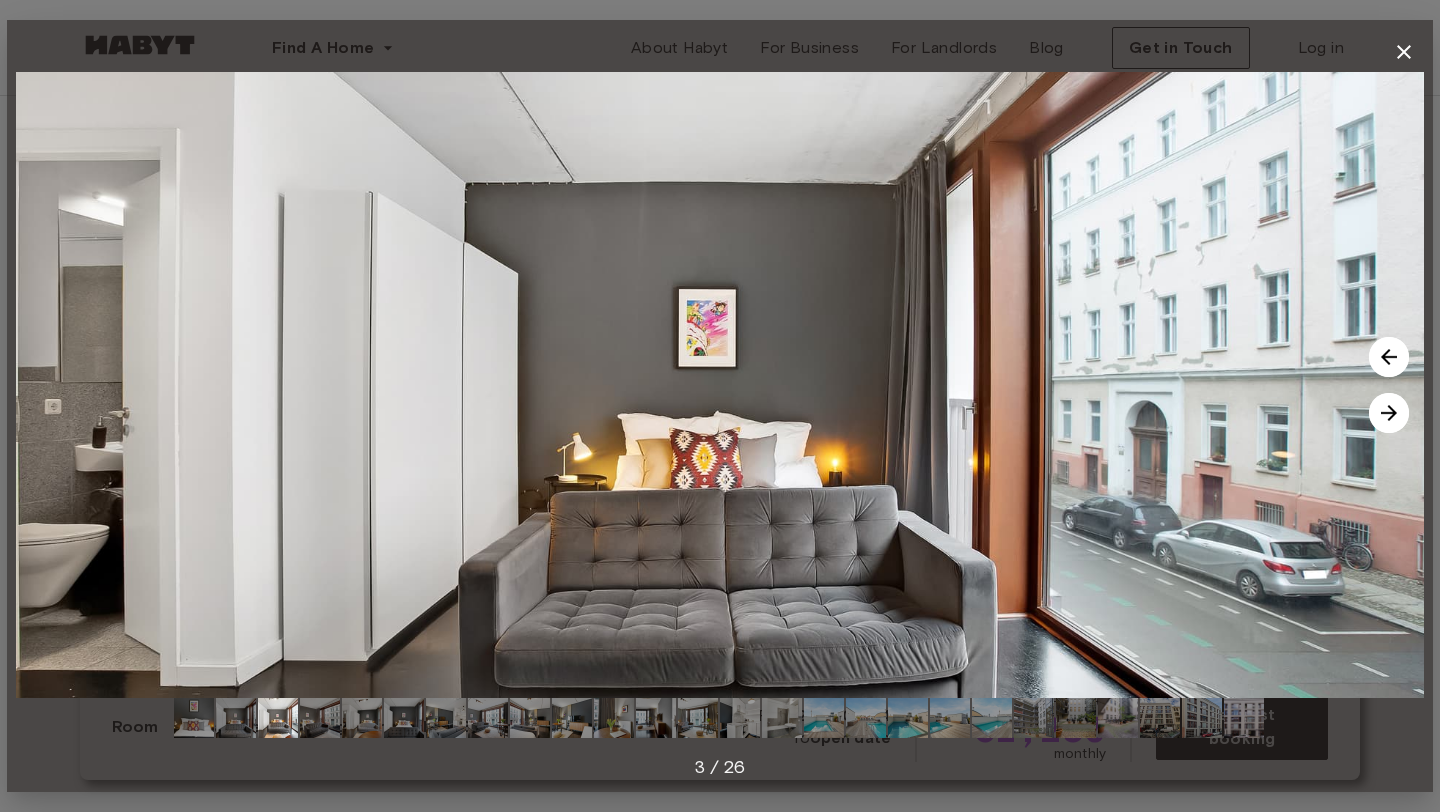 click at bounding box center (1389, 413) 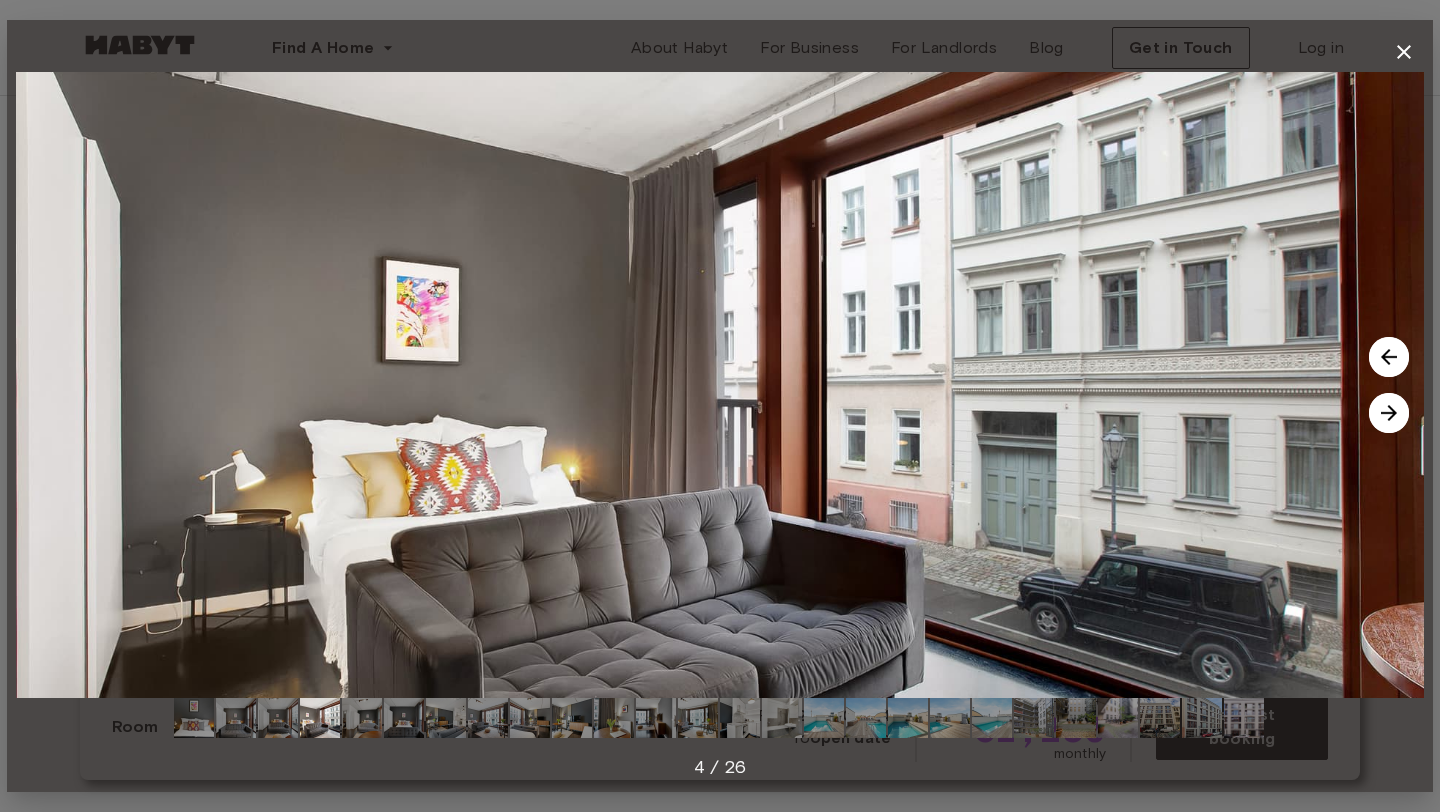 click at bounding box center [1389, 413] 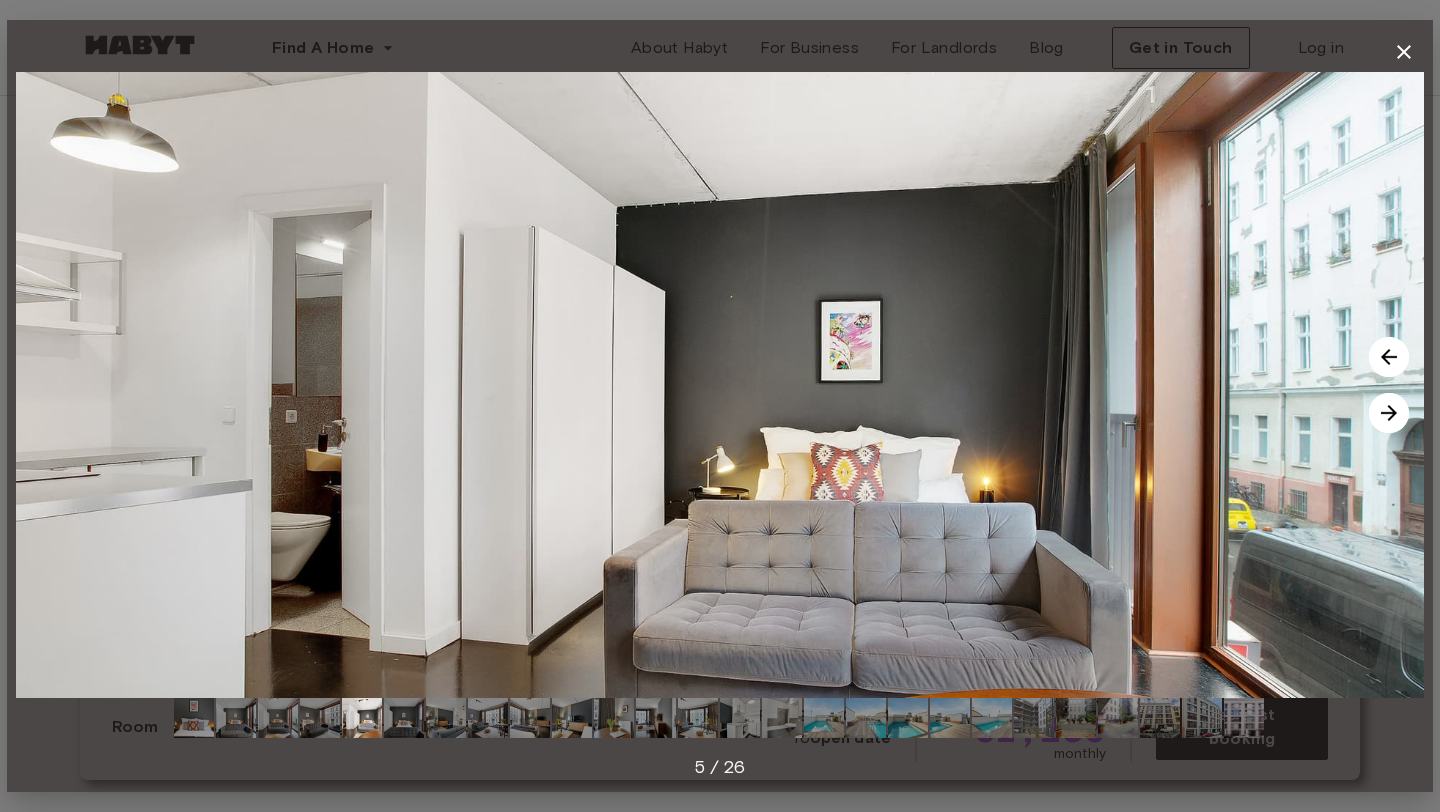 click at bounding box center [1389, 413] 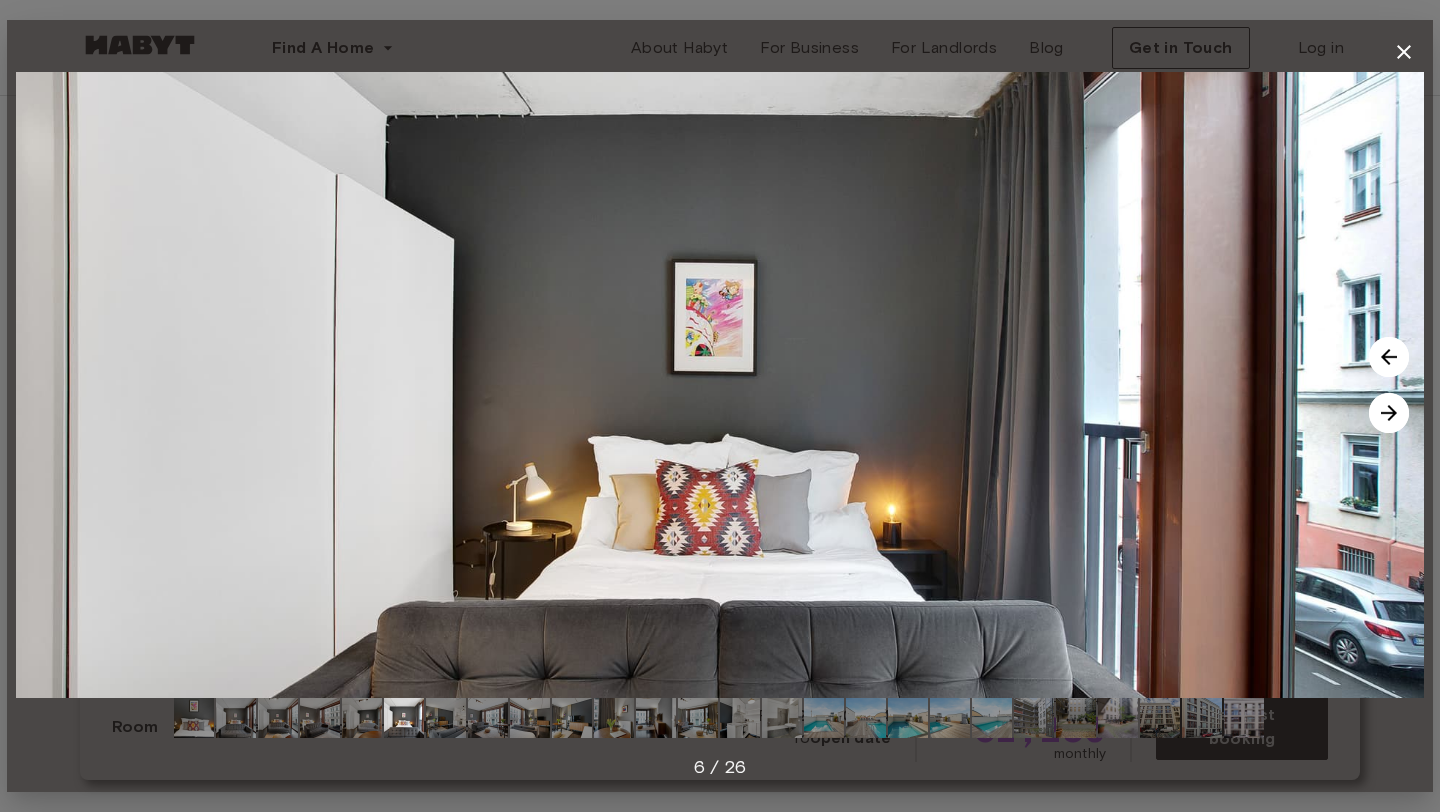 click at bounding box center (1389, 413) 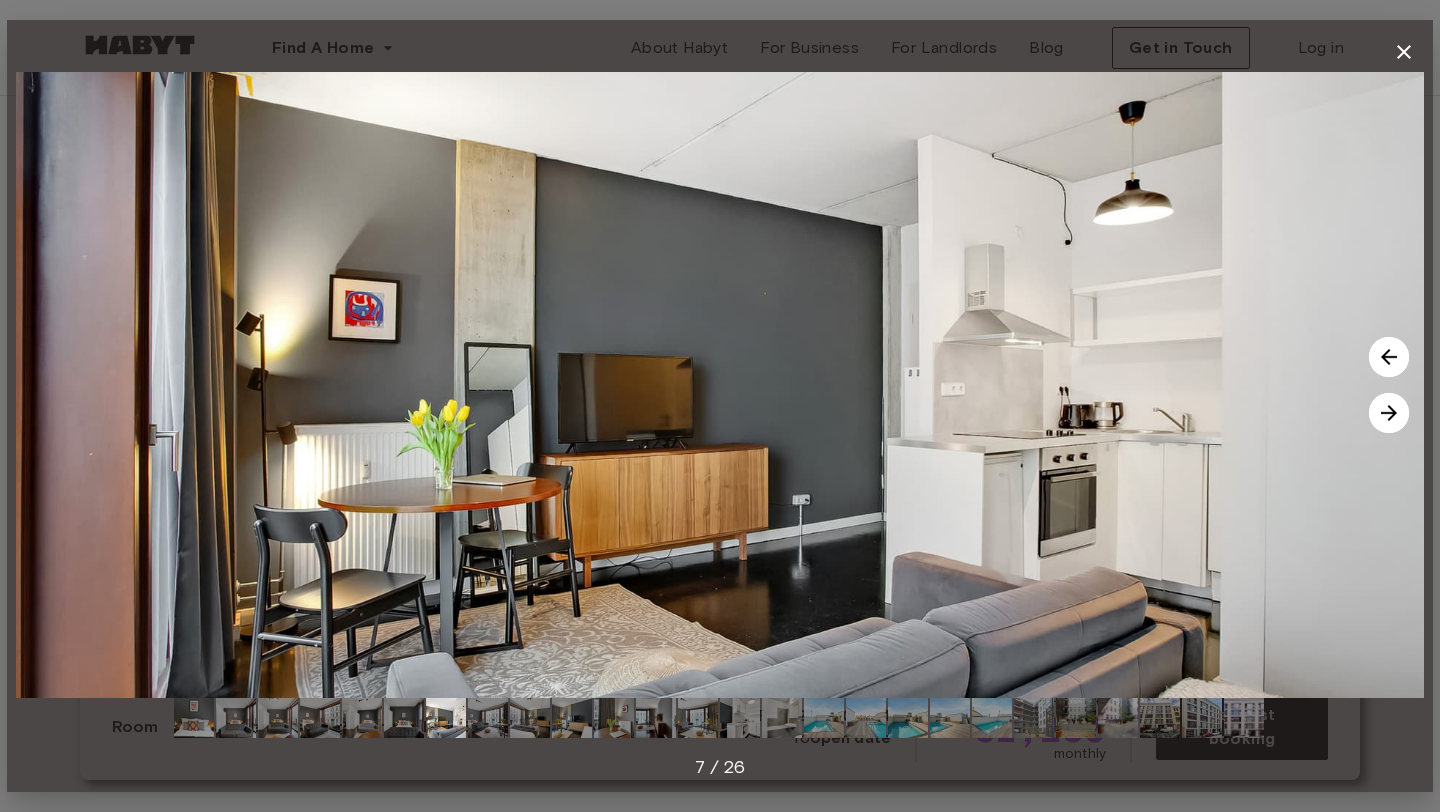 click at bounding box center (1389, 413) 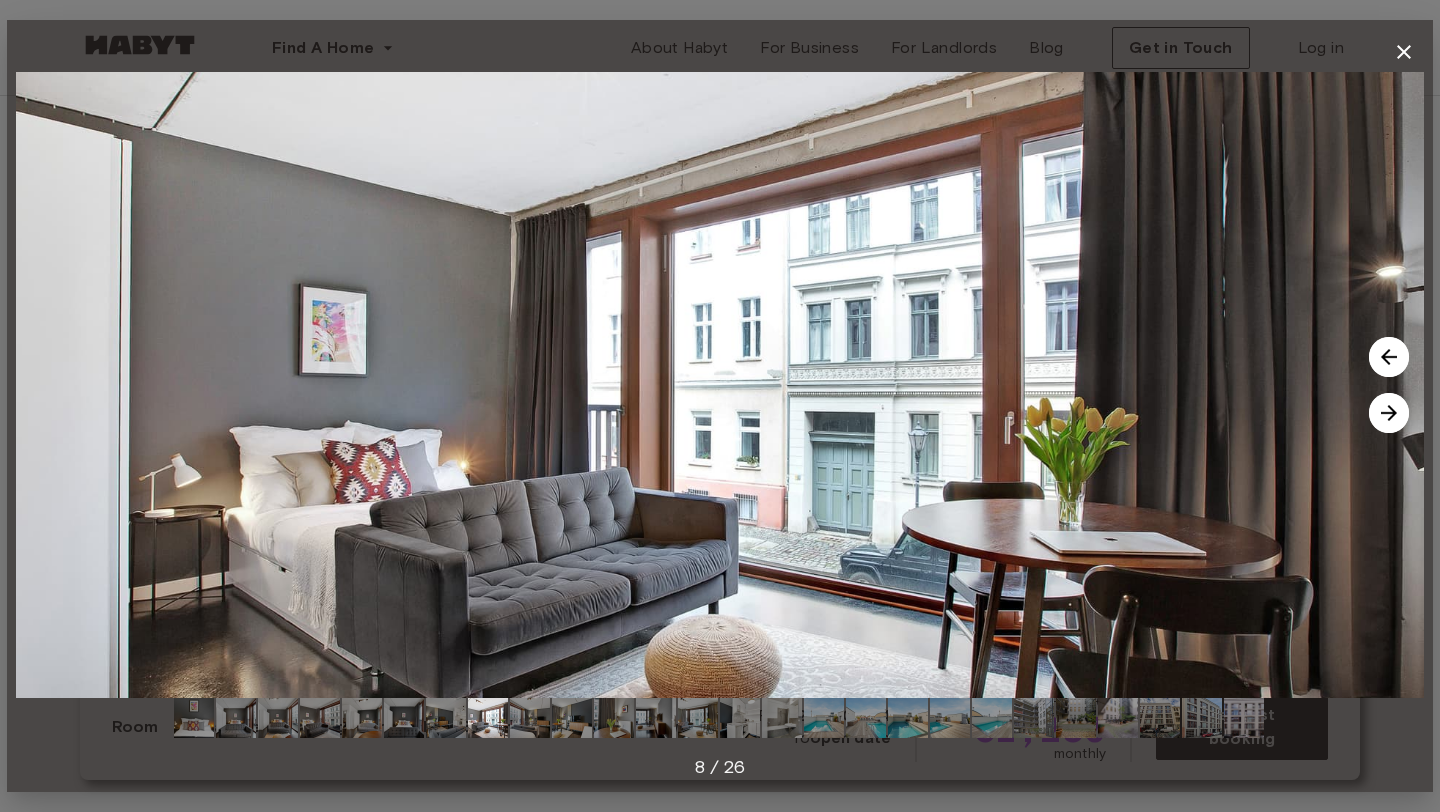 click at bounding box center (1389, 413) 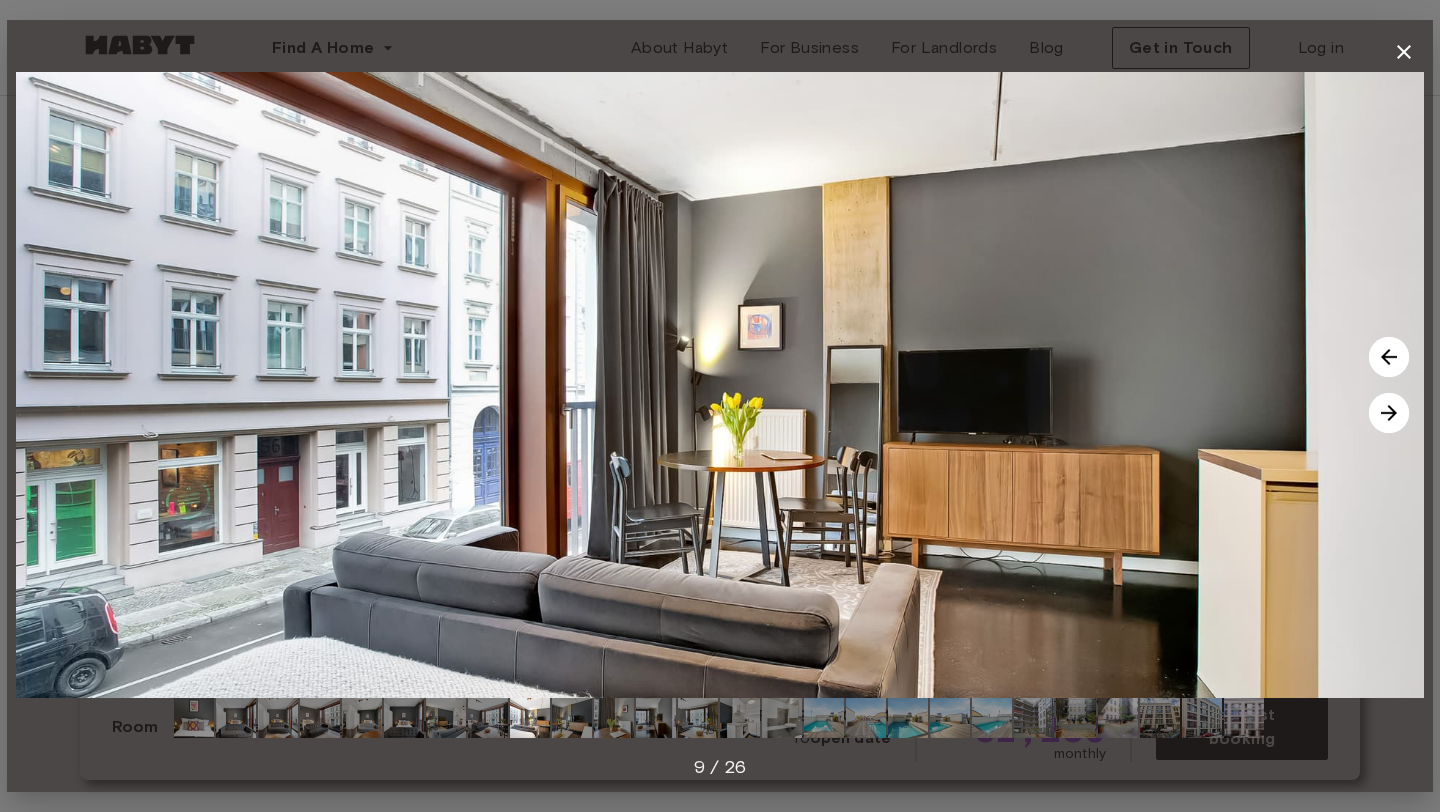 click at bounding box center [1389, 413] 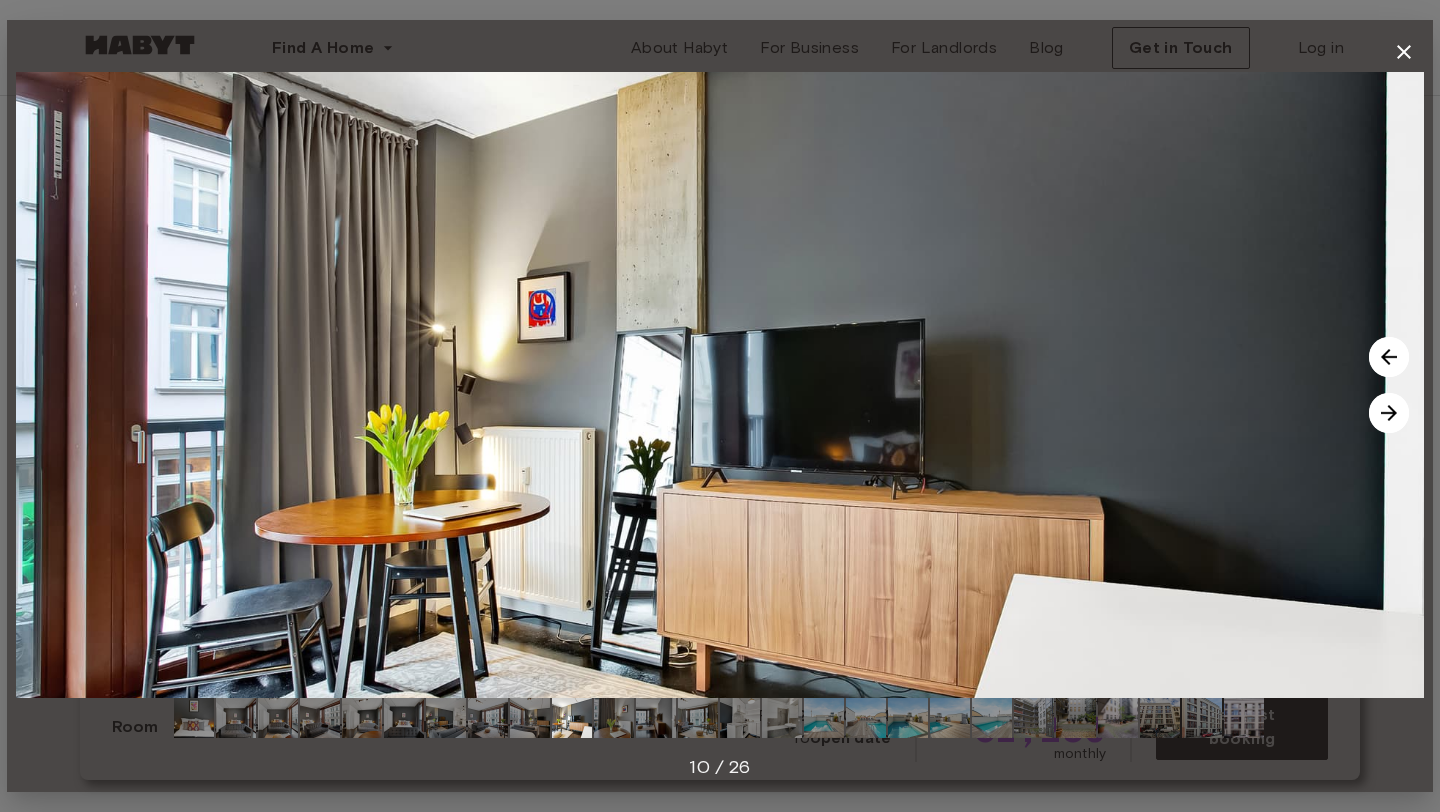 click at bounding box center [1389, 413] 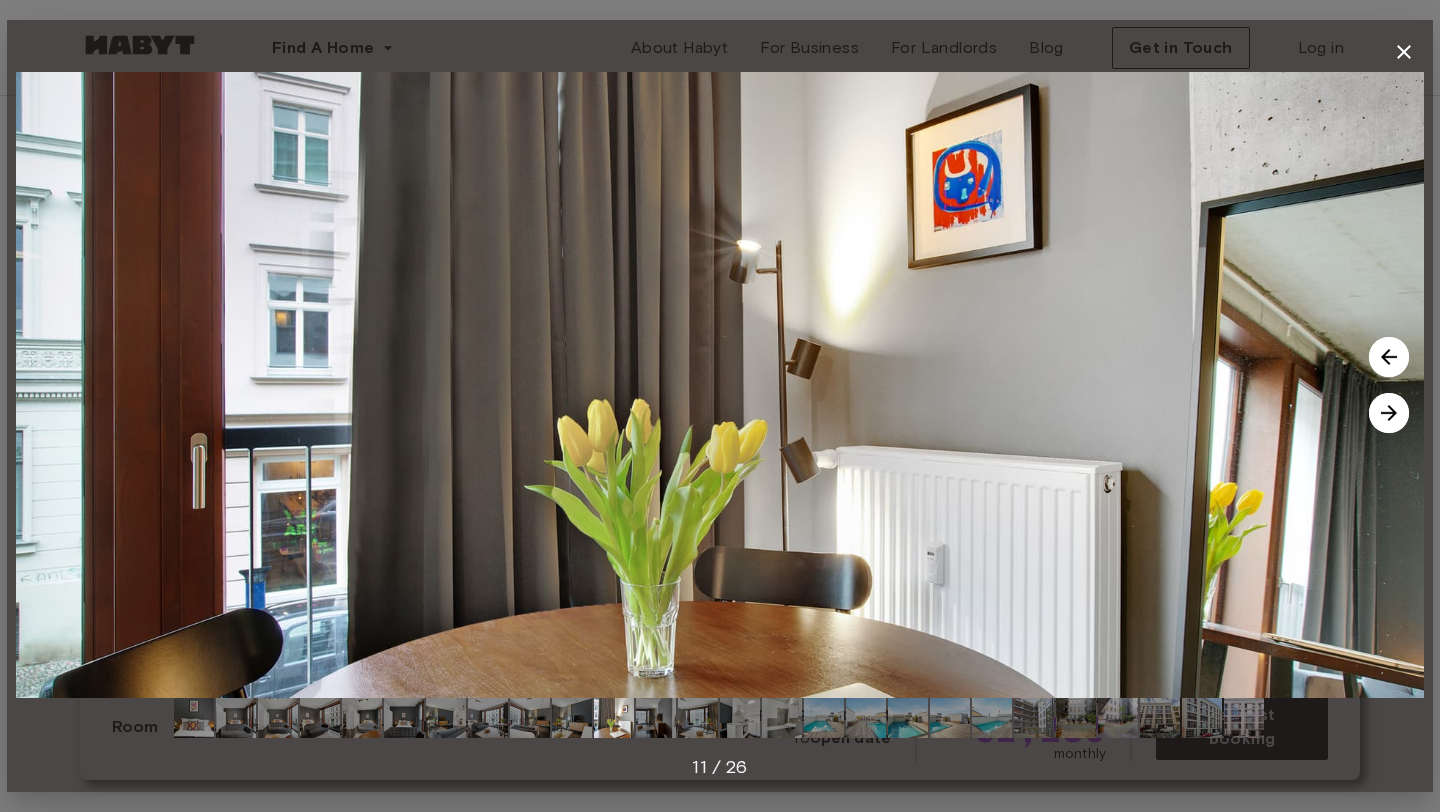 click at bounding box center [1389, 413] 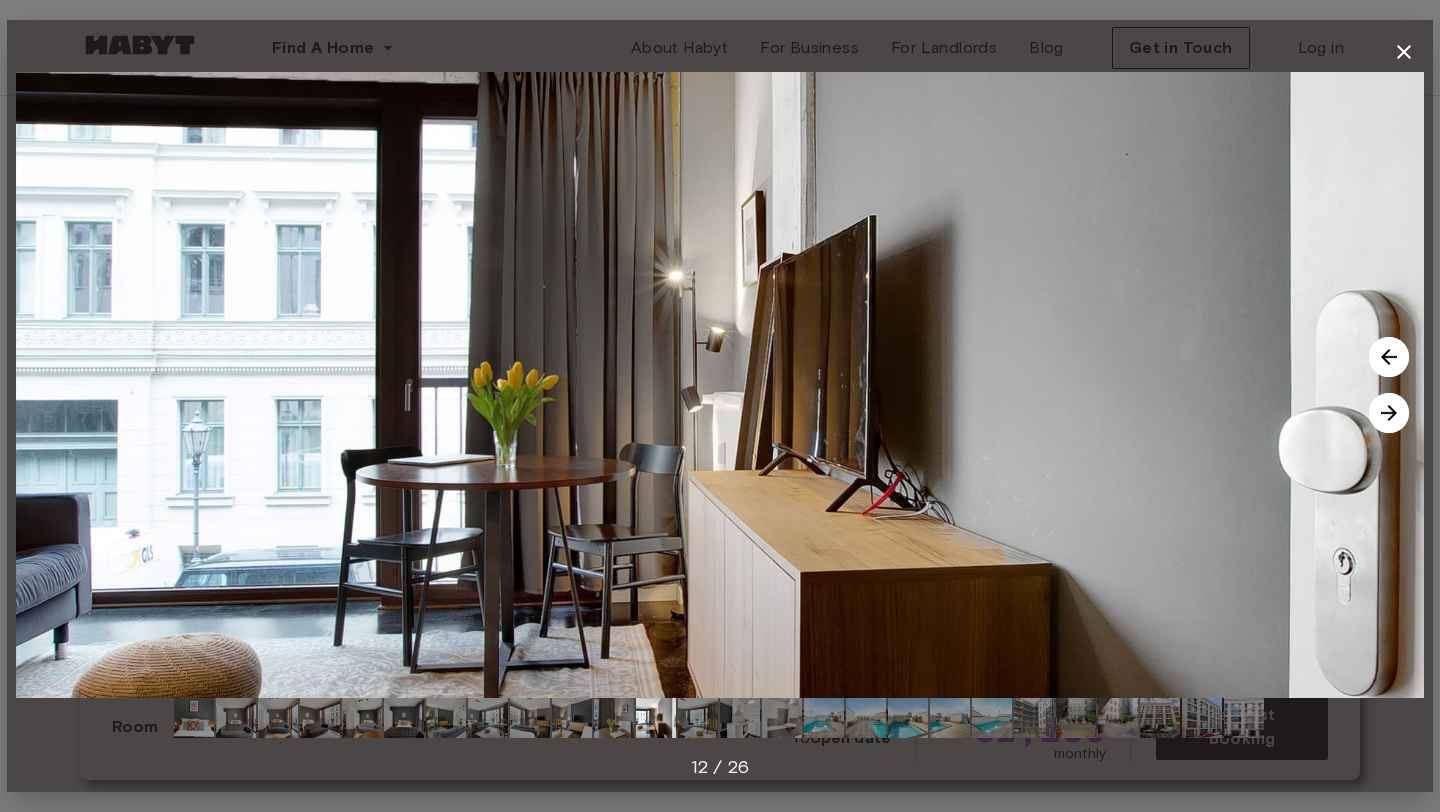 click at bounding box center (1389, 413) 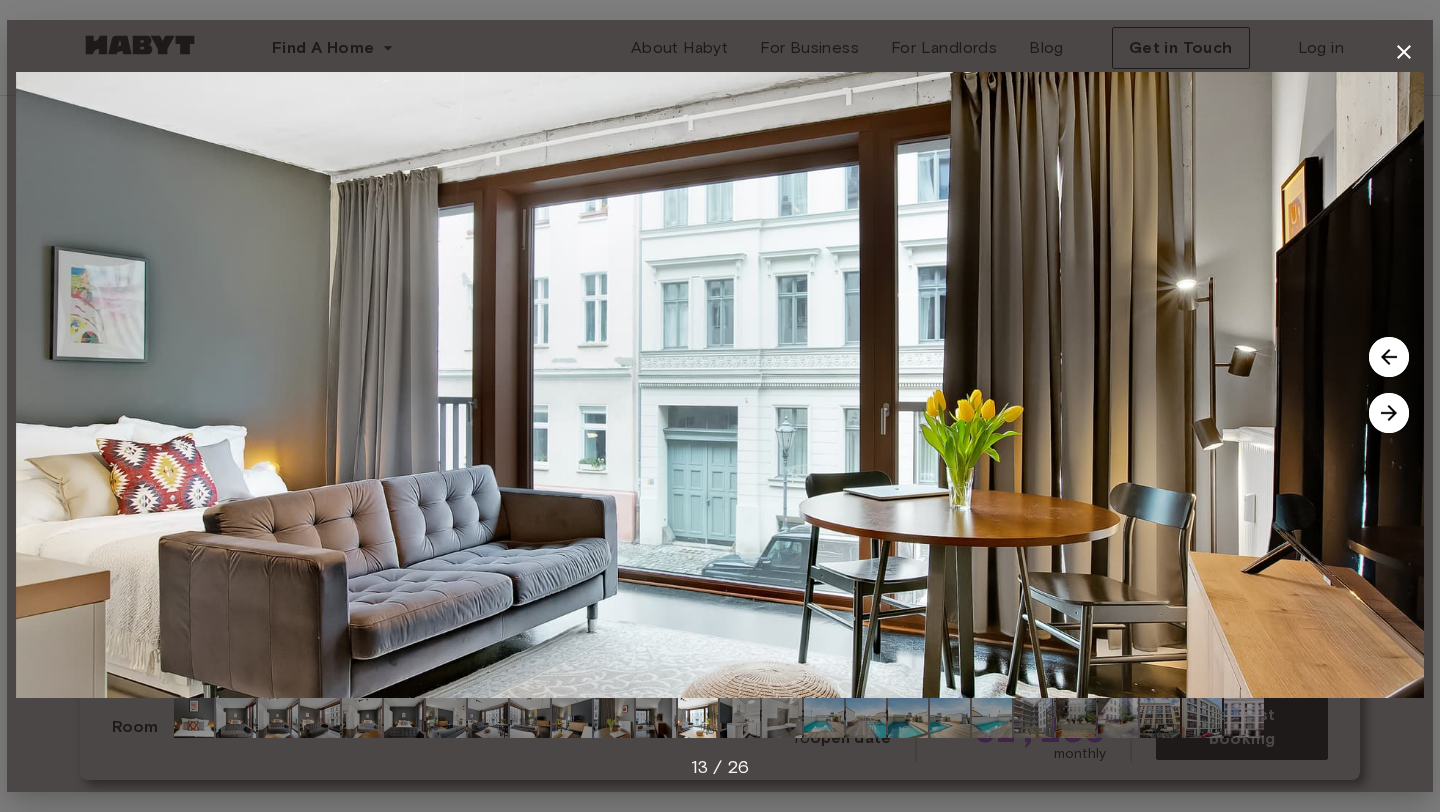 click at bounding box center [1389, 413] 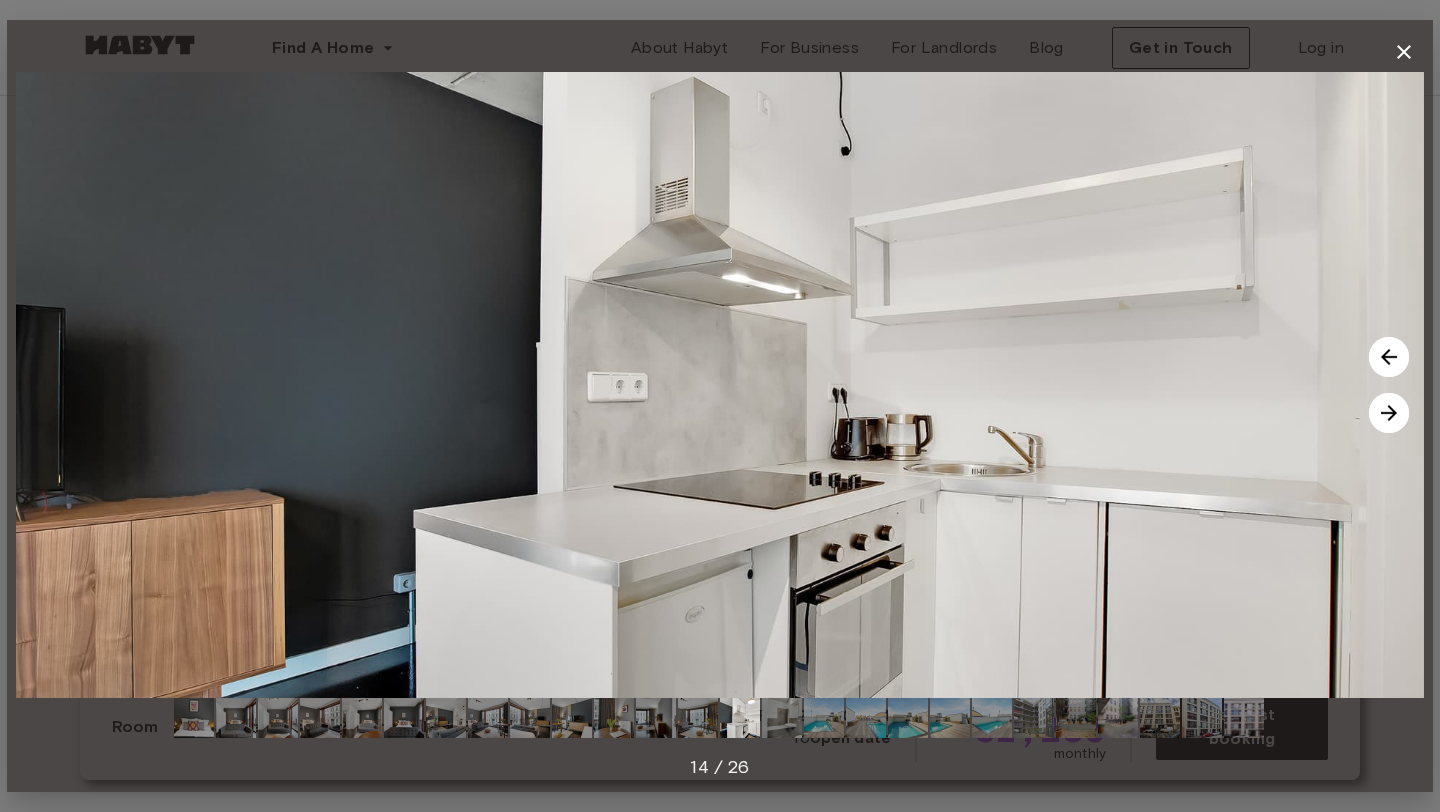 click at bounding box center [1389, 413] 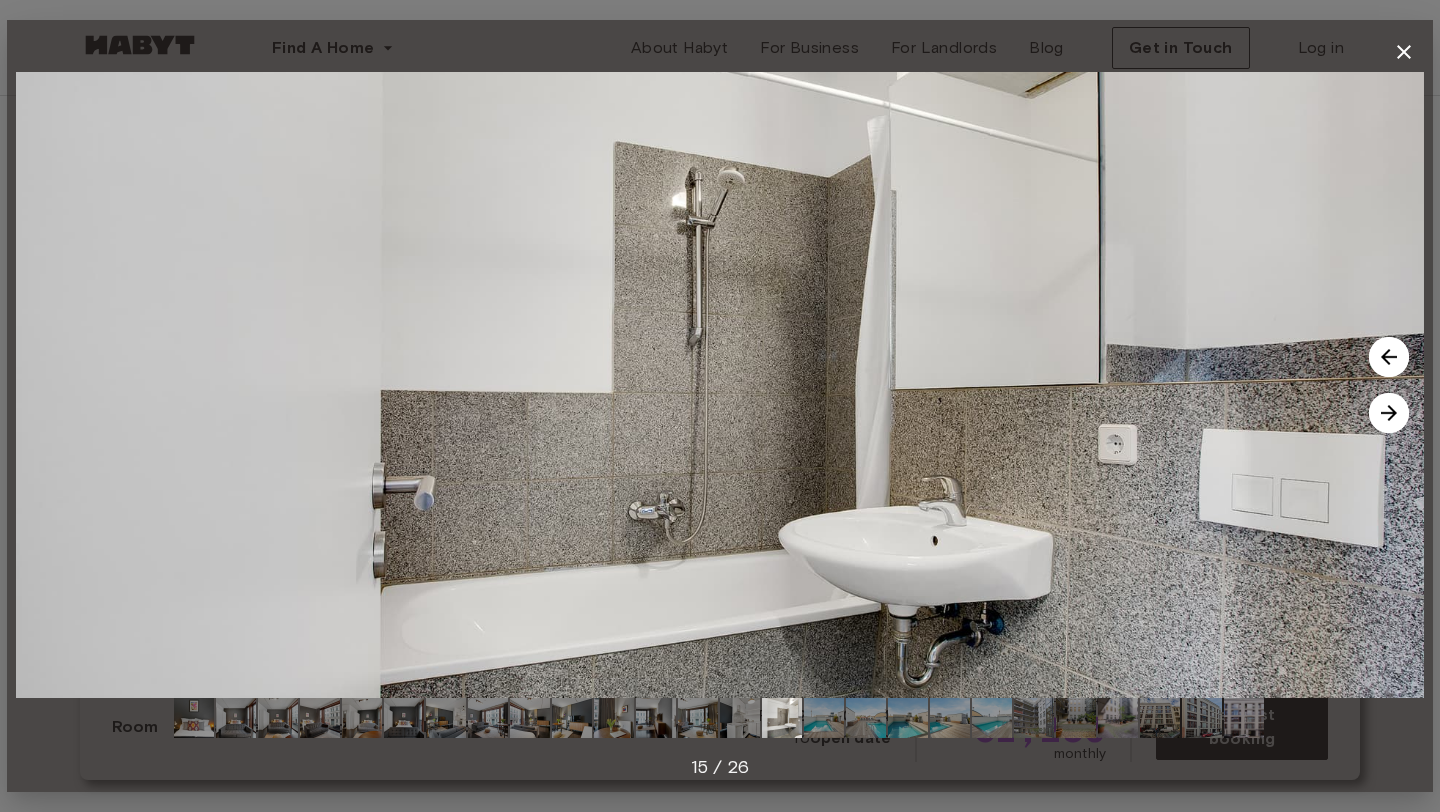 click at bounding box center (1389, 413) 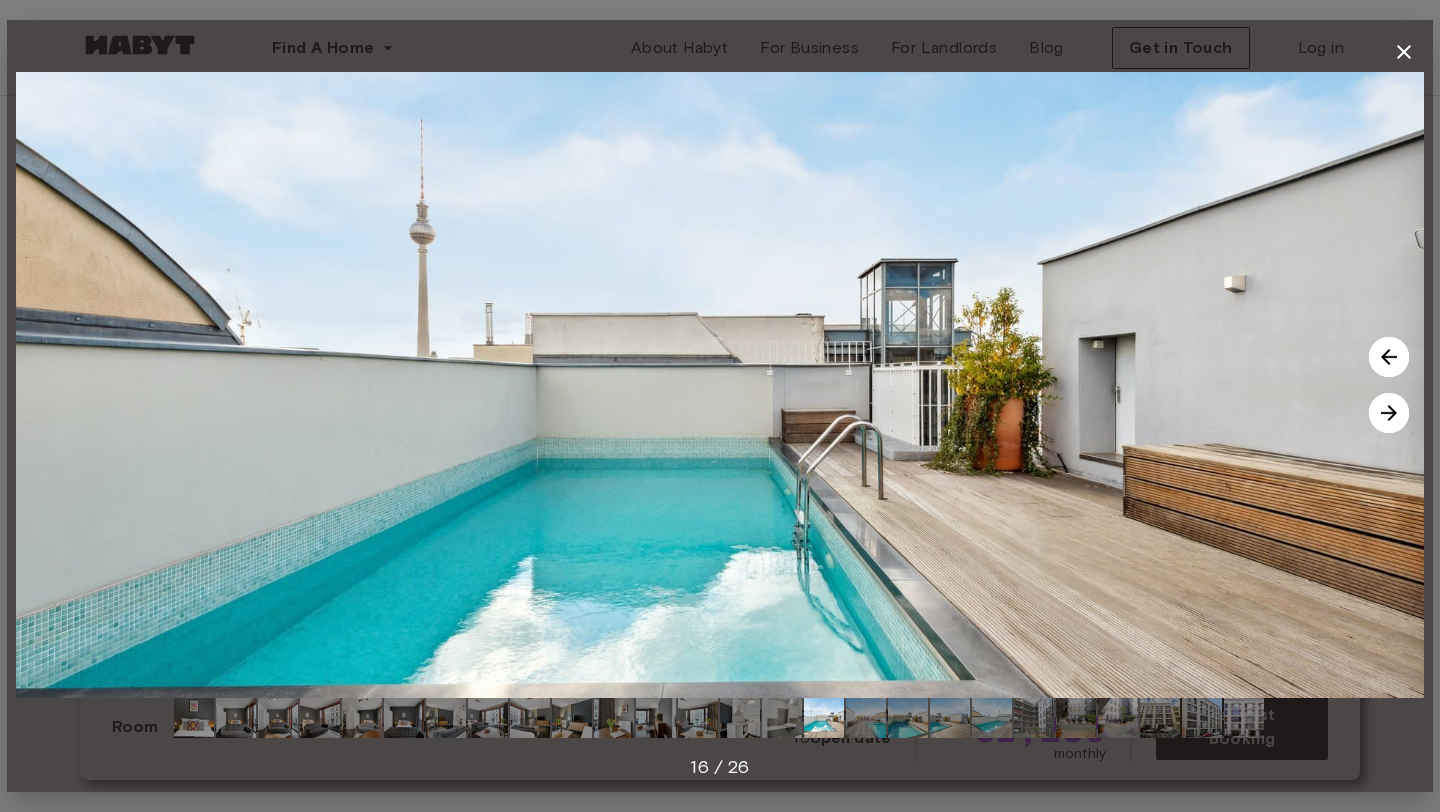 click at bounding box center (1389, 413) 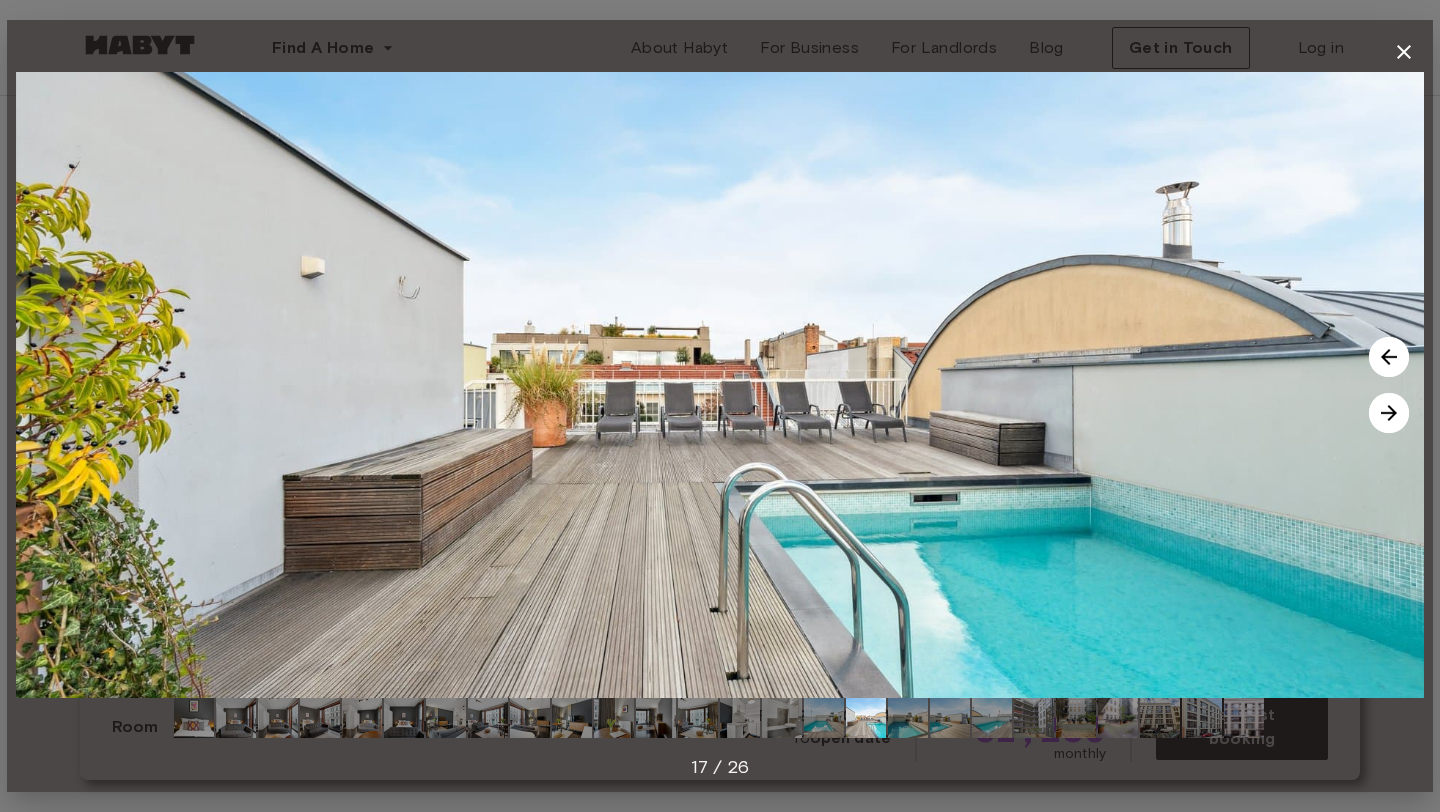 click at bounding box center [1389, 413] 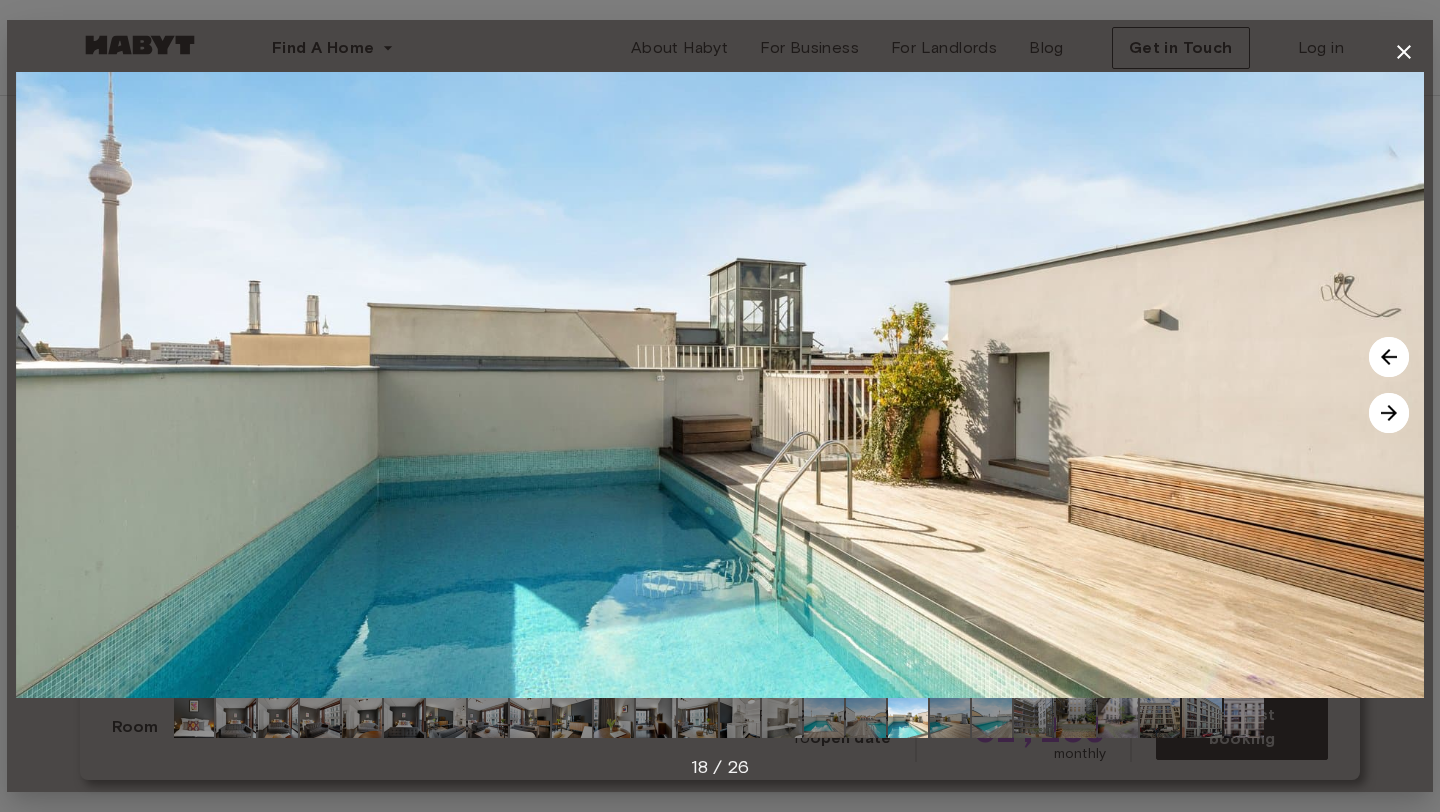 click at bounding box center [1389, 413] 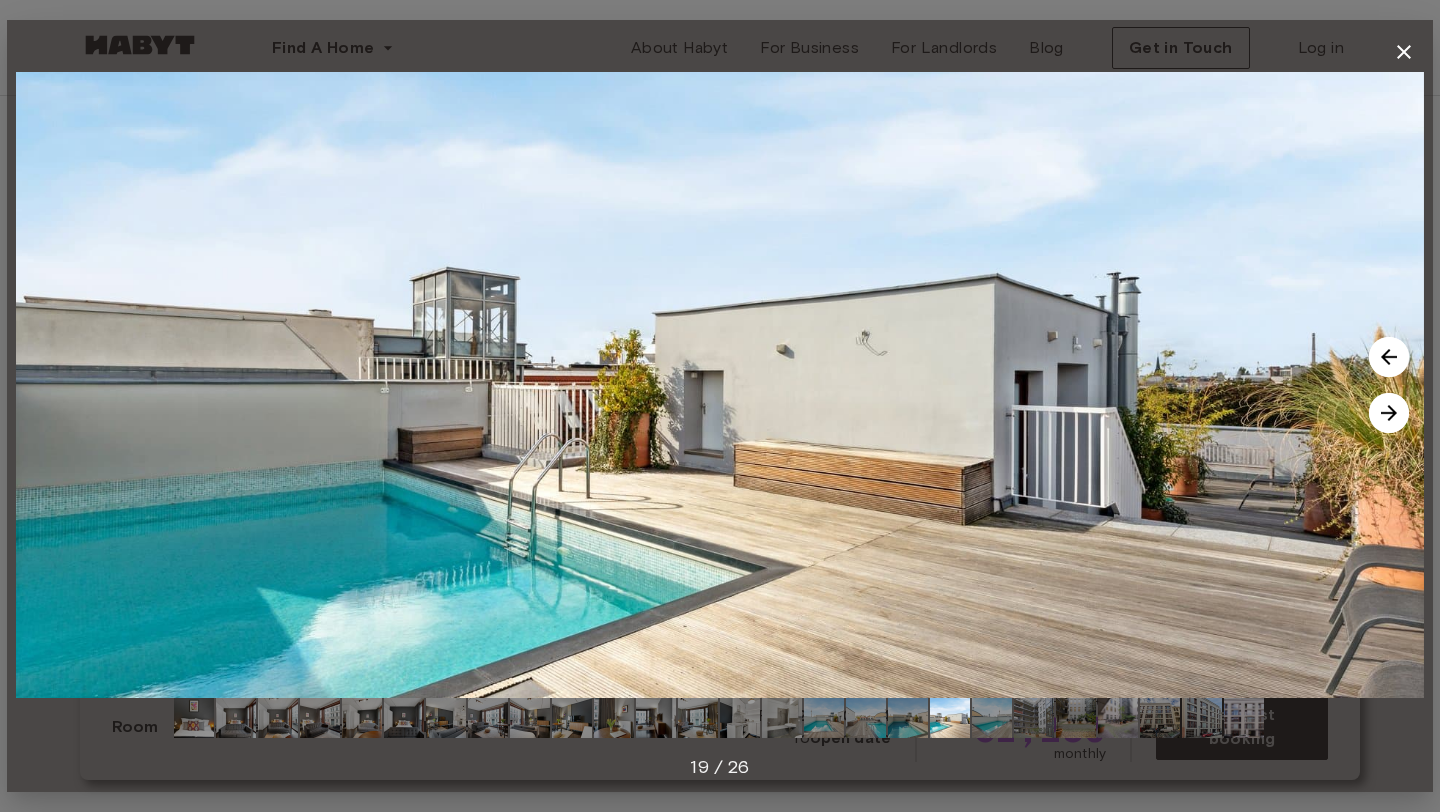 click at bounding box center [1389, 413] 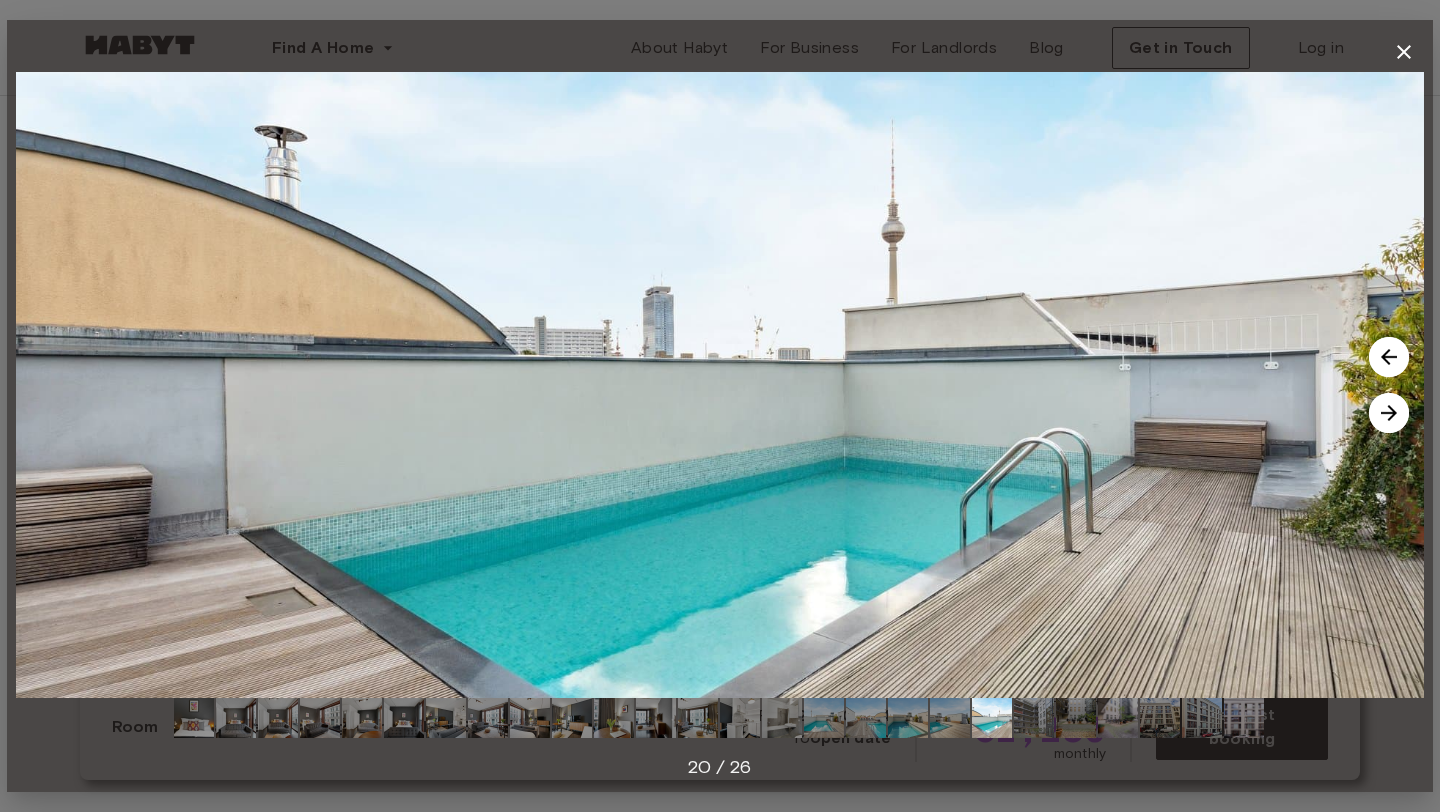 click at bounding box center (1389, 413) 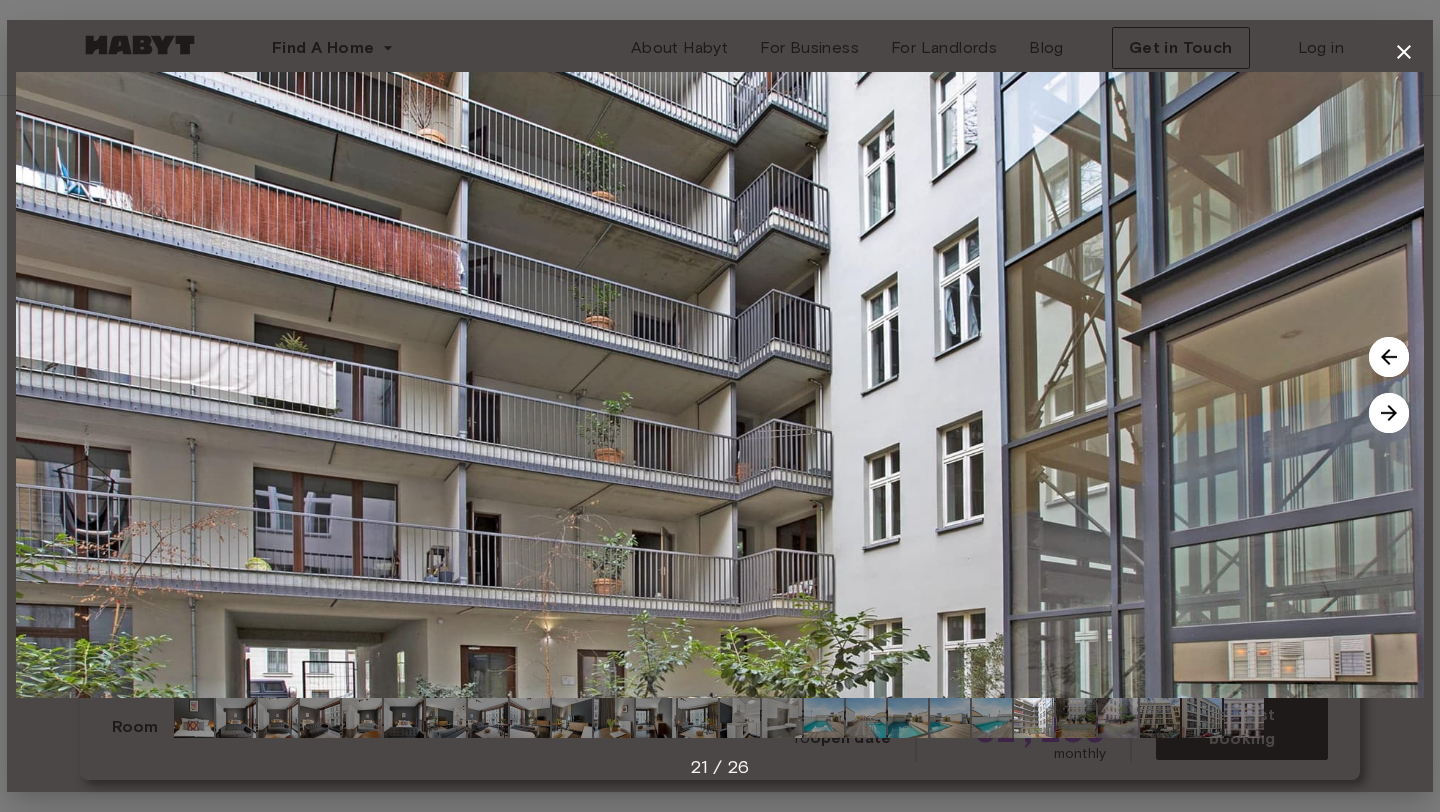click at bounding box center (1389, 413) 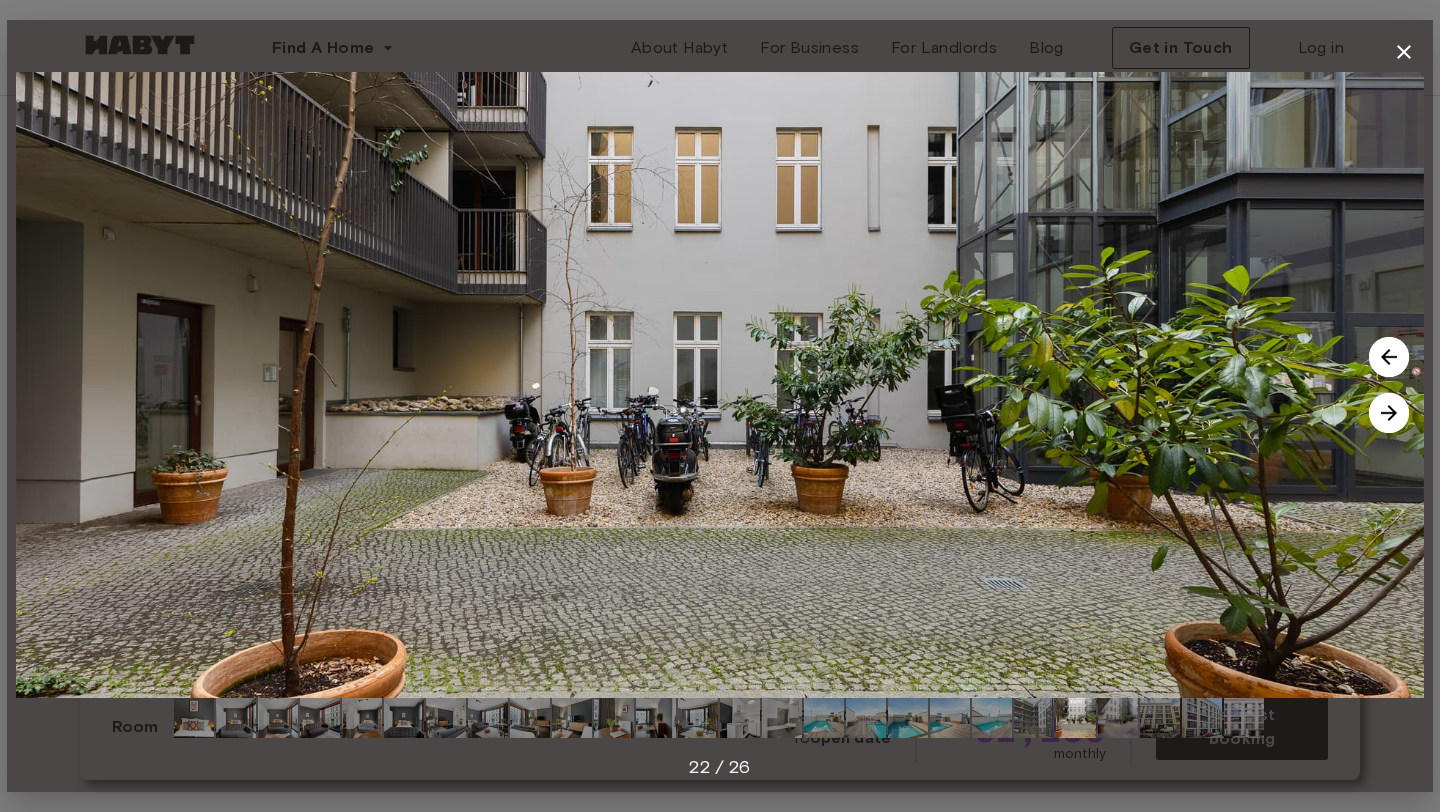 click at bounding box center (1389, 413) 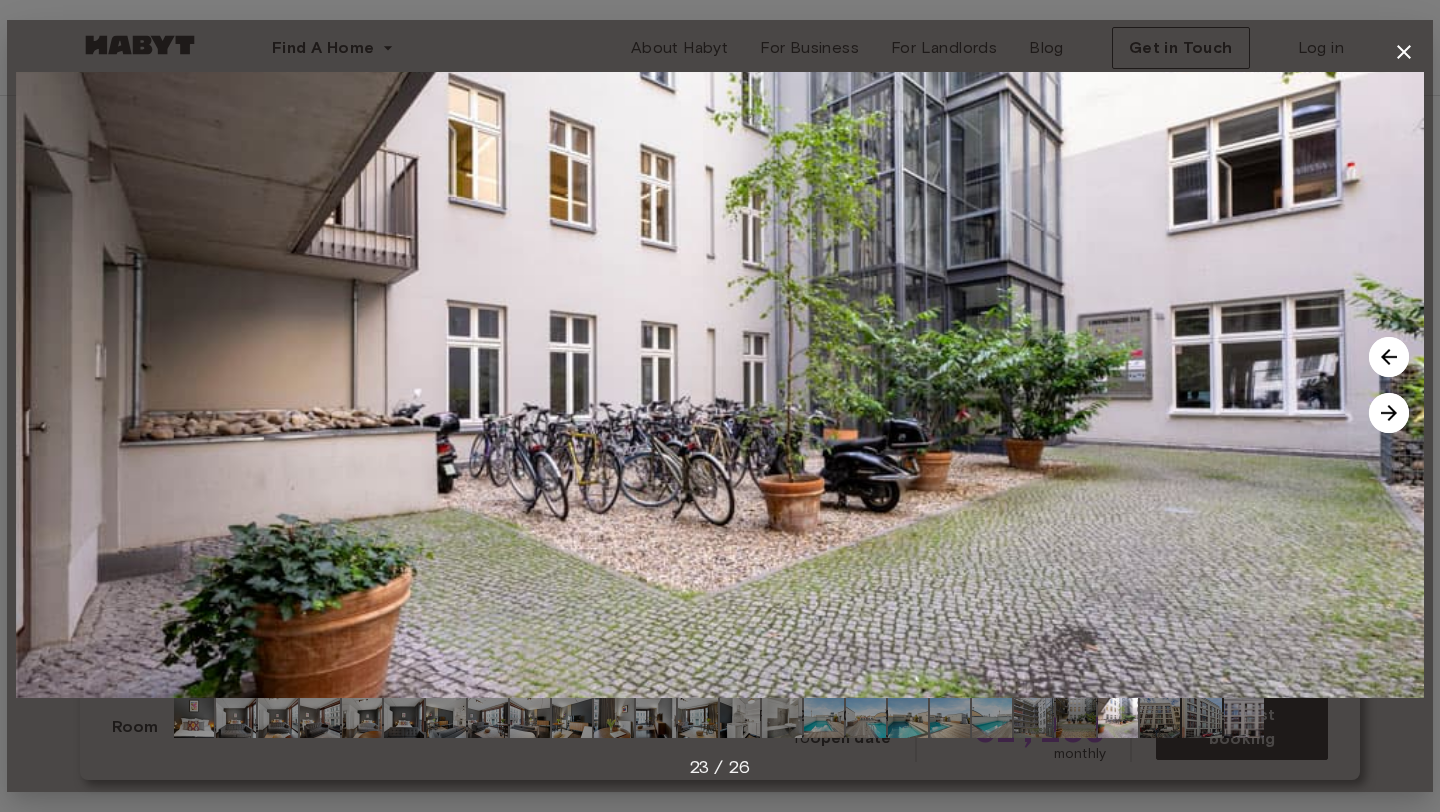 click at bounding box center (1389, 413) 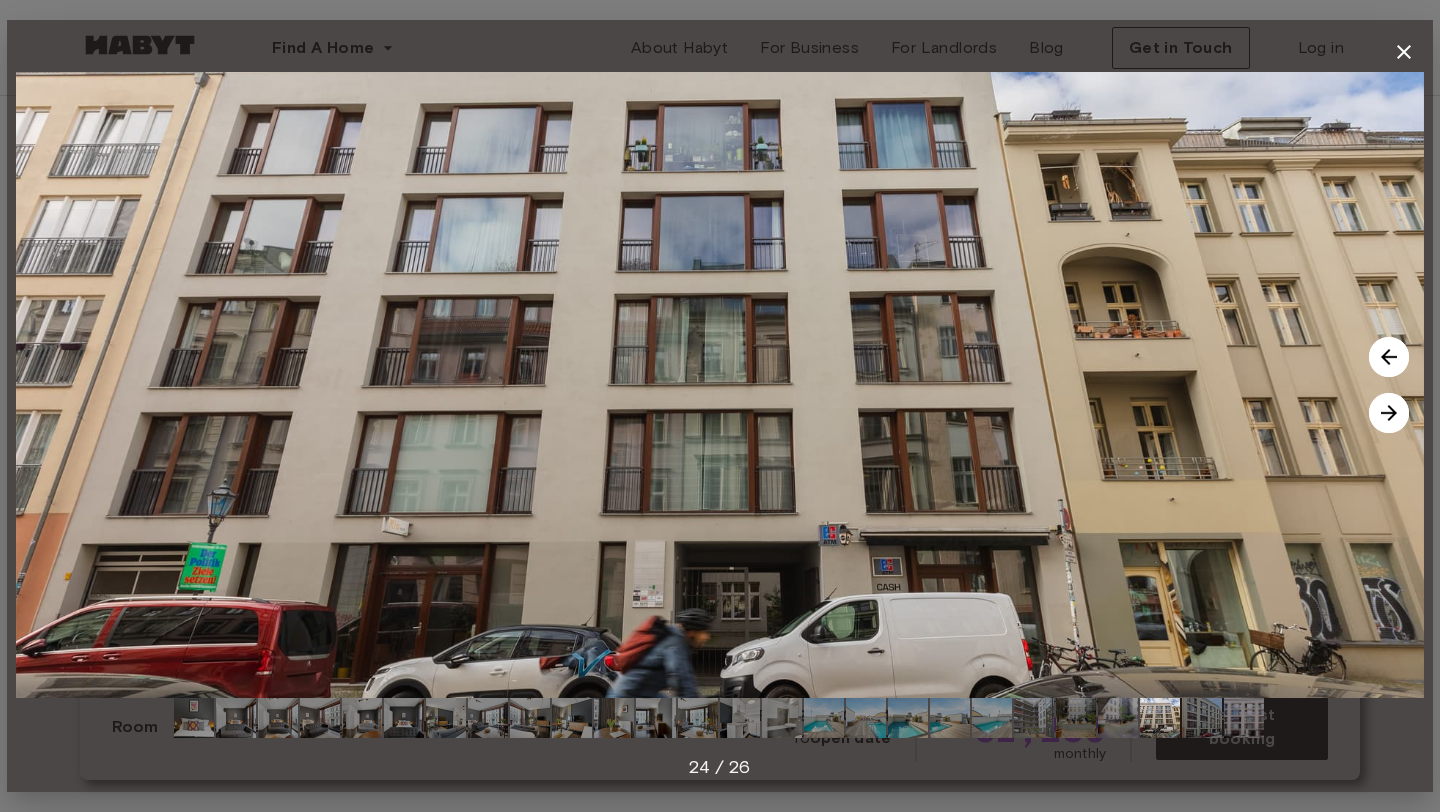 click at bounding box center (1389, 413) 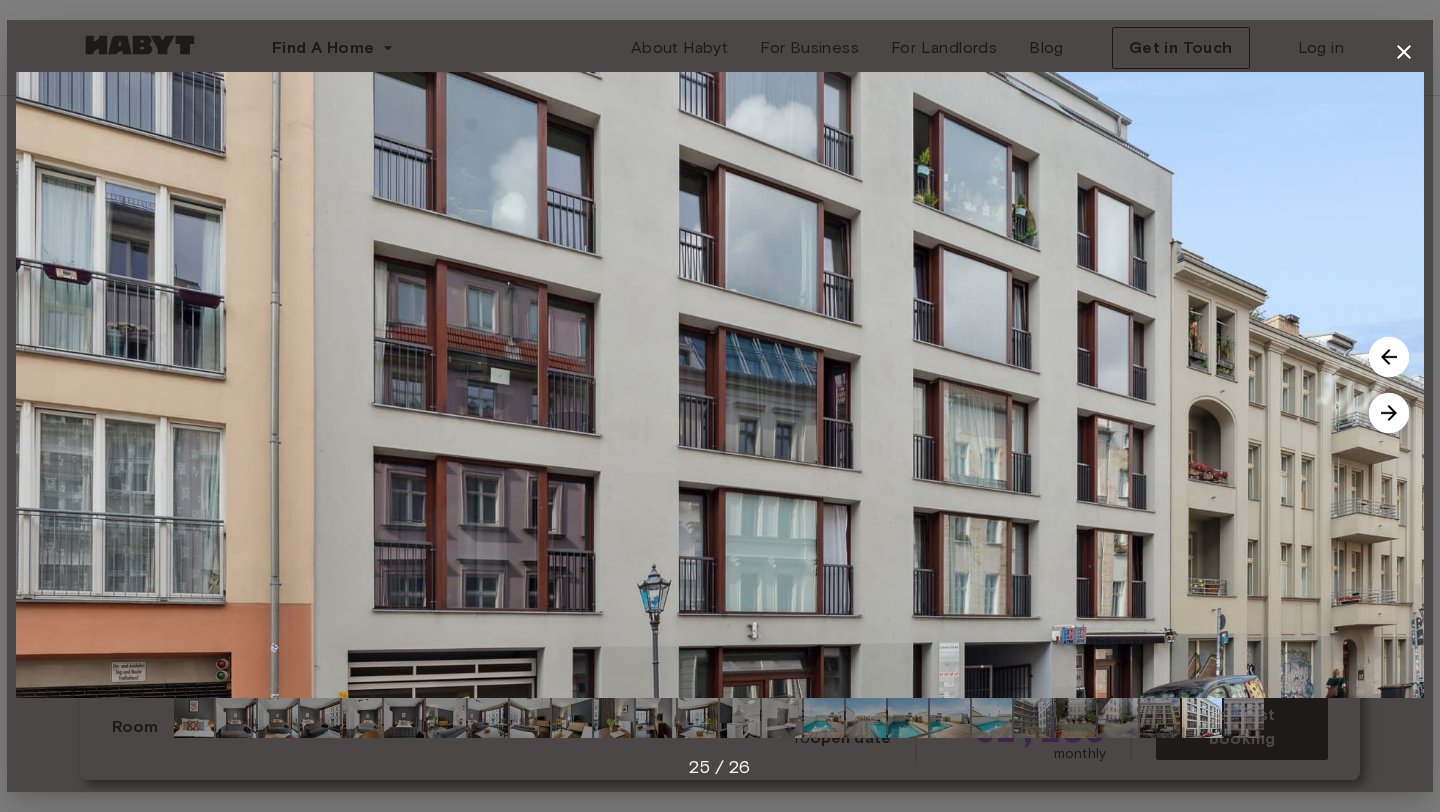 click at bounding box center [1389, 413] 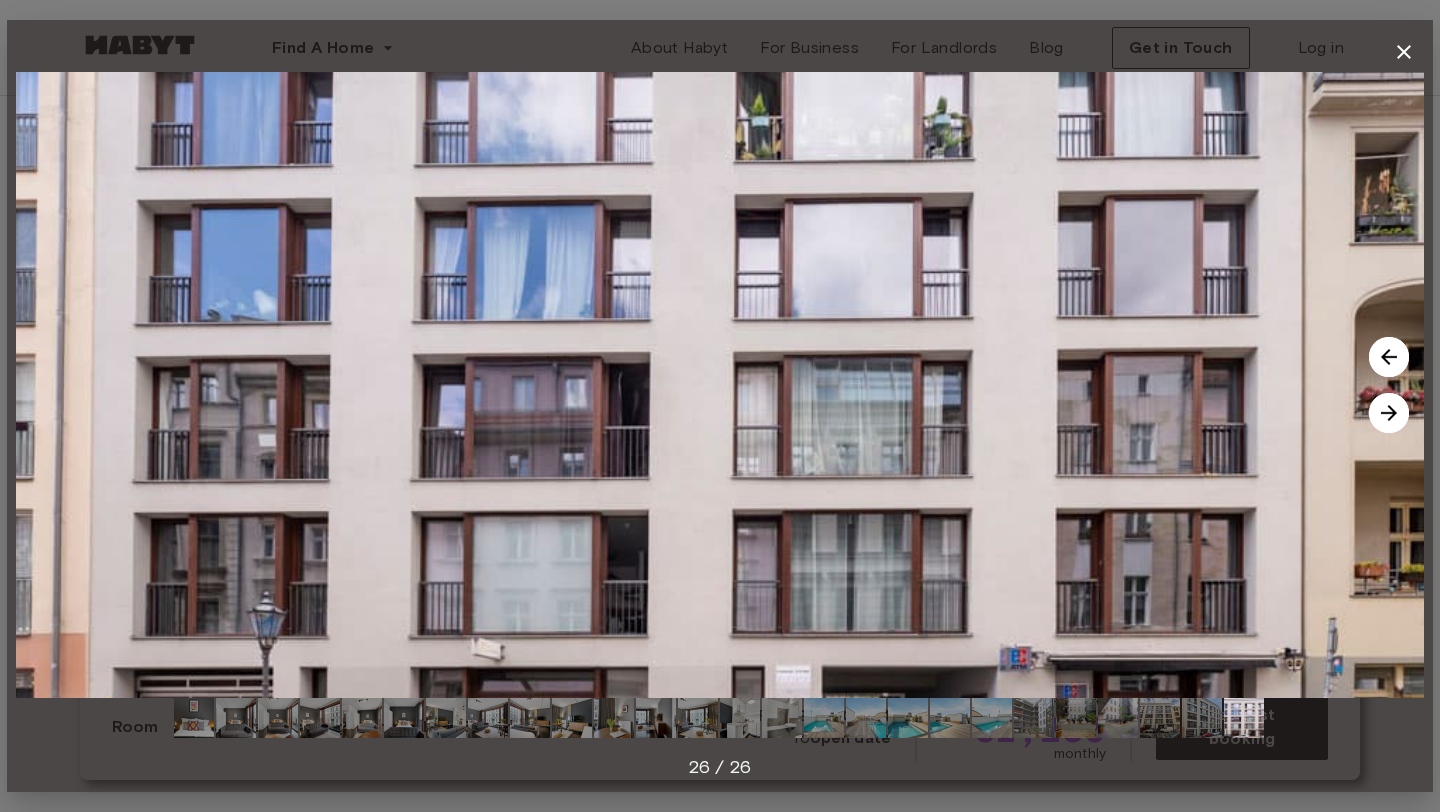 click at bounding box center [1389, 413] 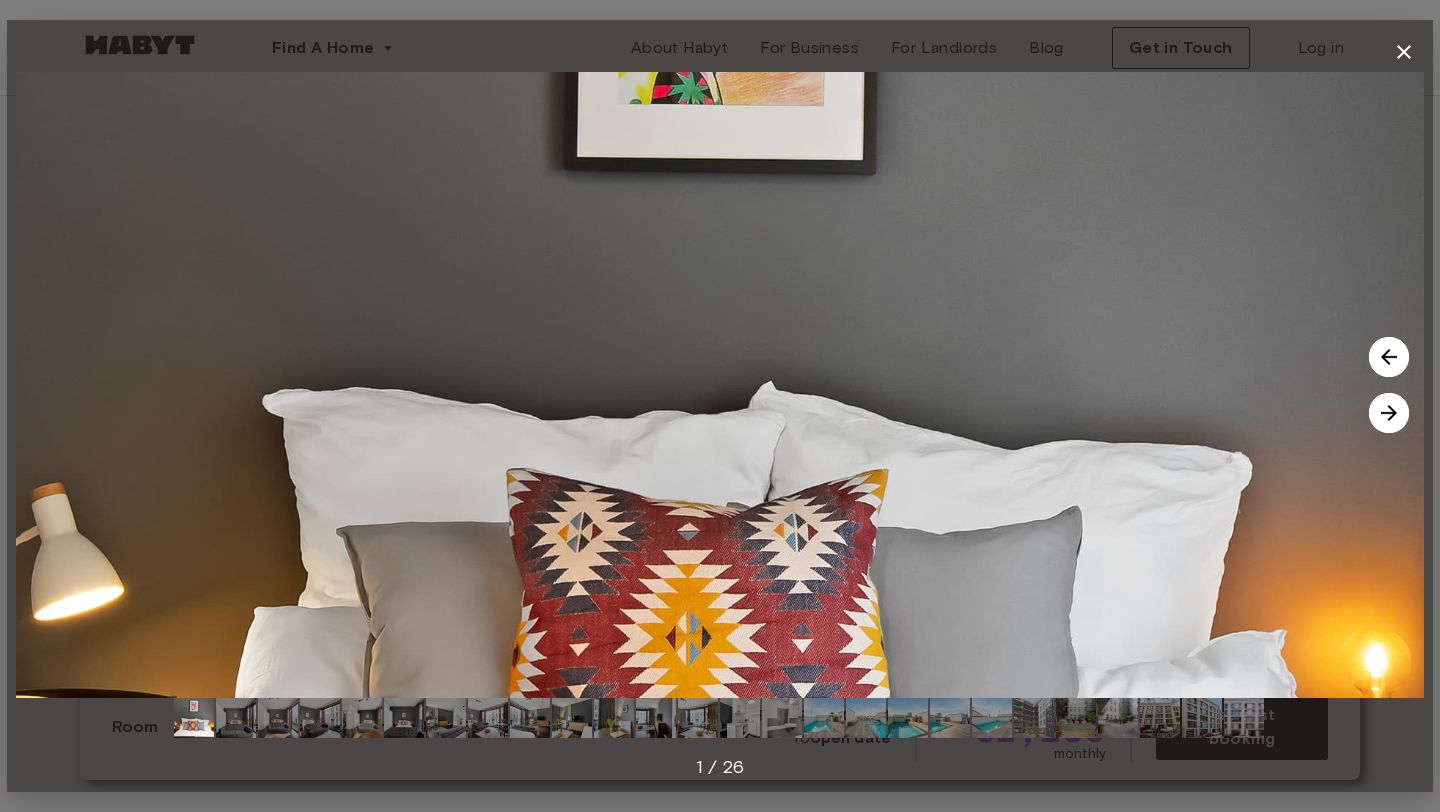 click at bounding box center (1389, 413) 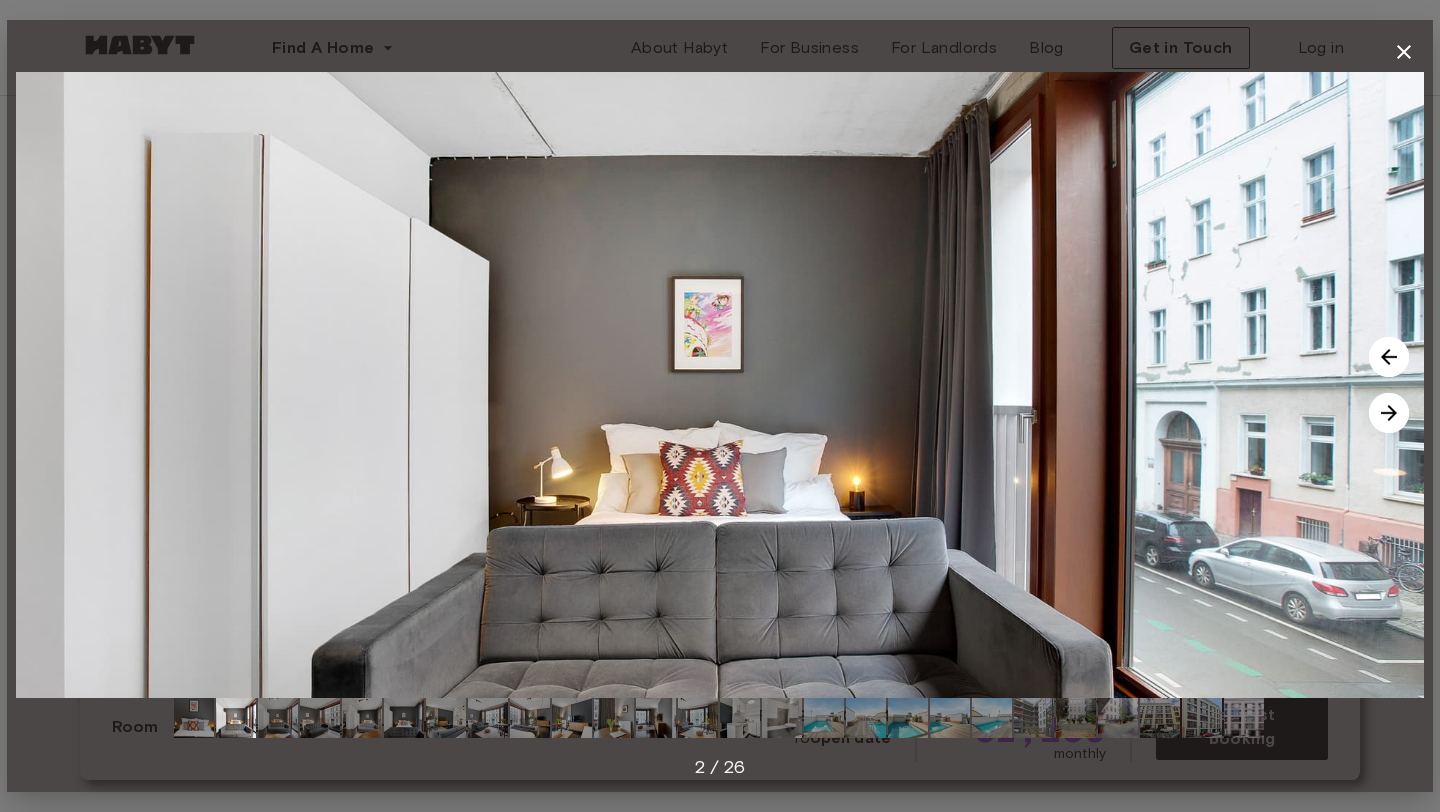click at bounding box center [1389, 413] 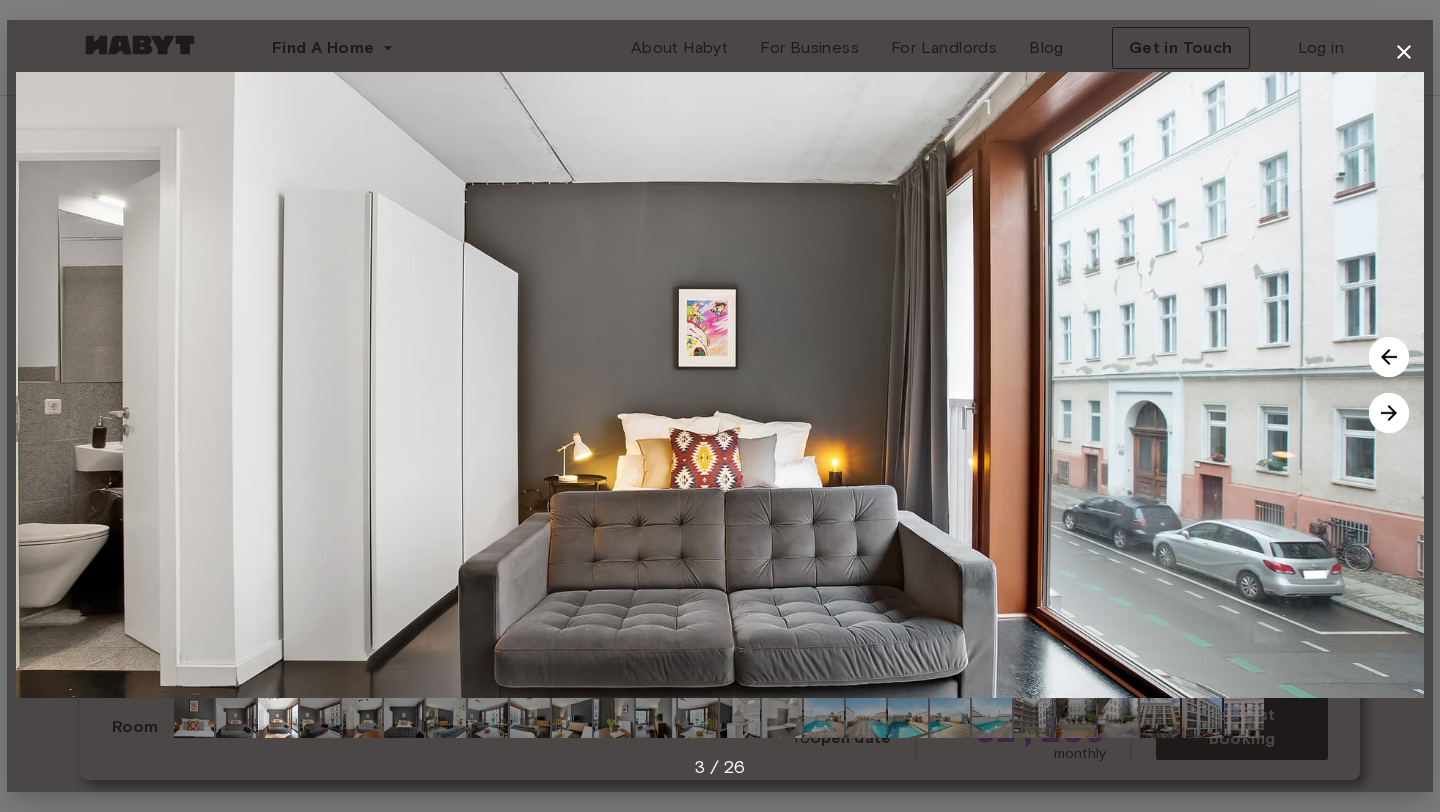 click at bounding box center [1389, 413] 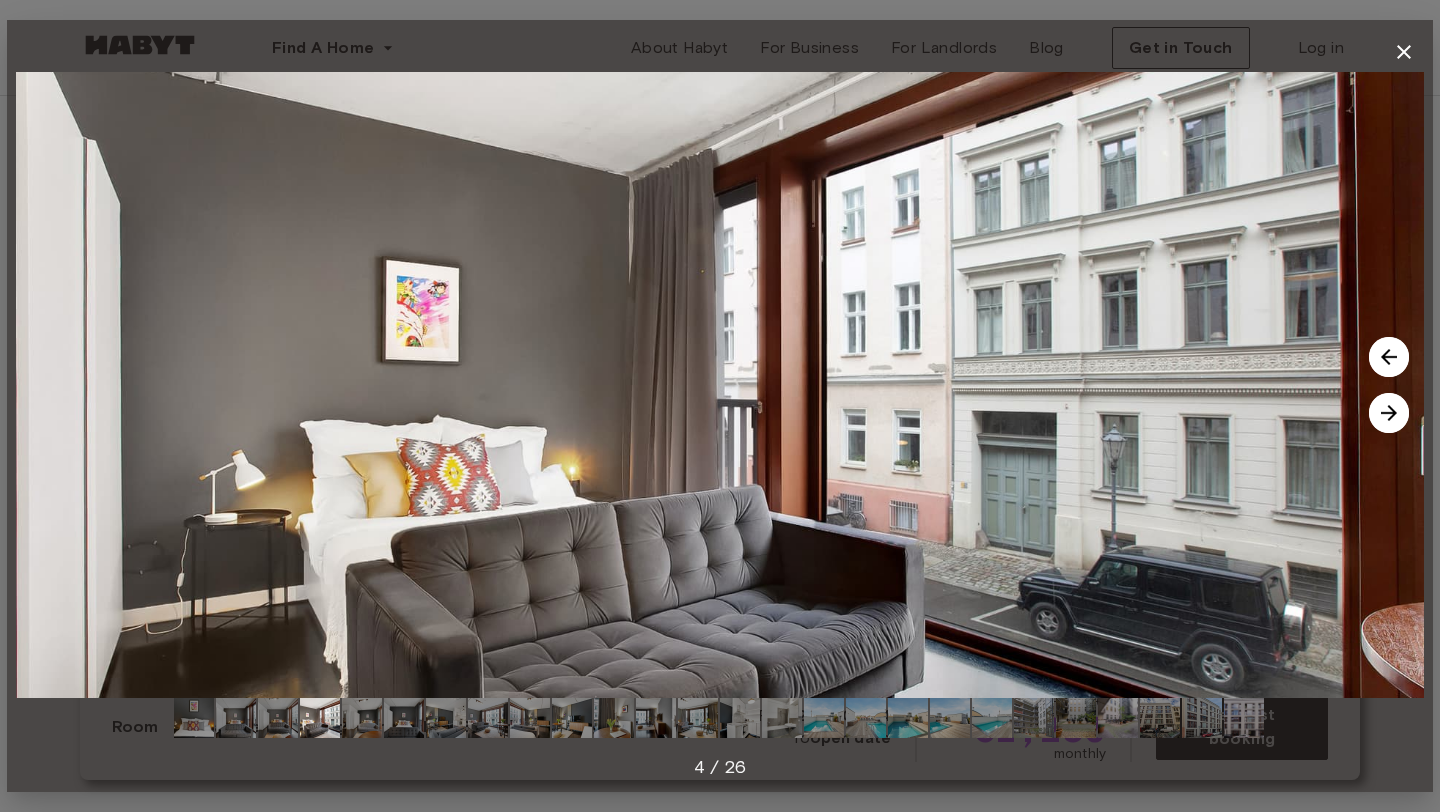 click at bounding box center [1389, 413] 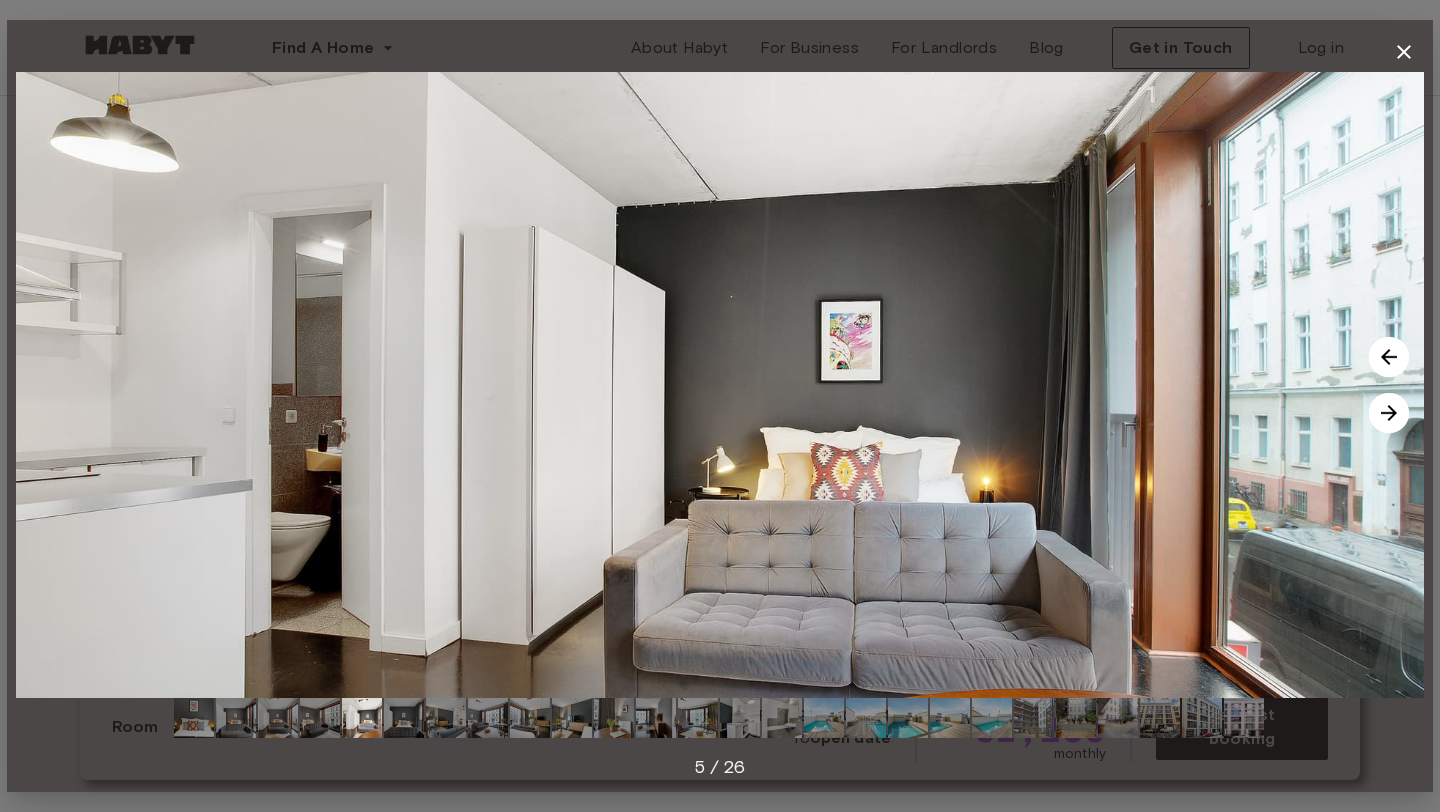 click at bounding box center (1389, 413) 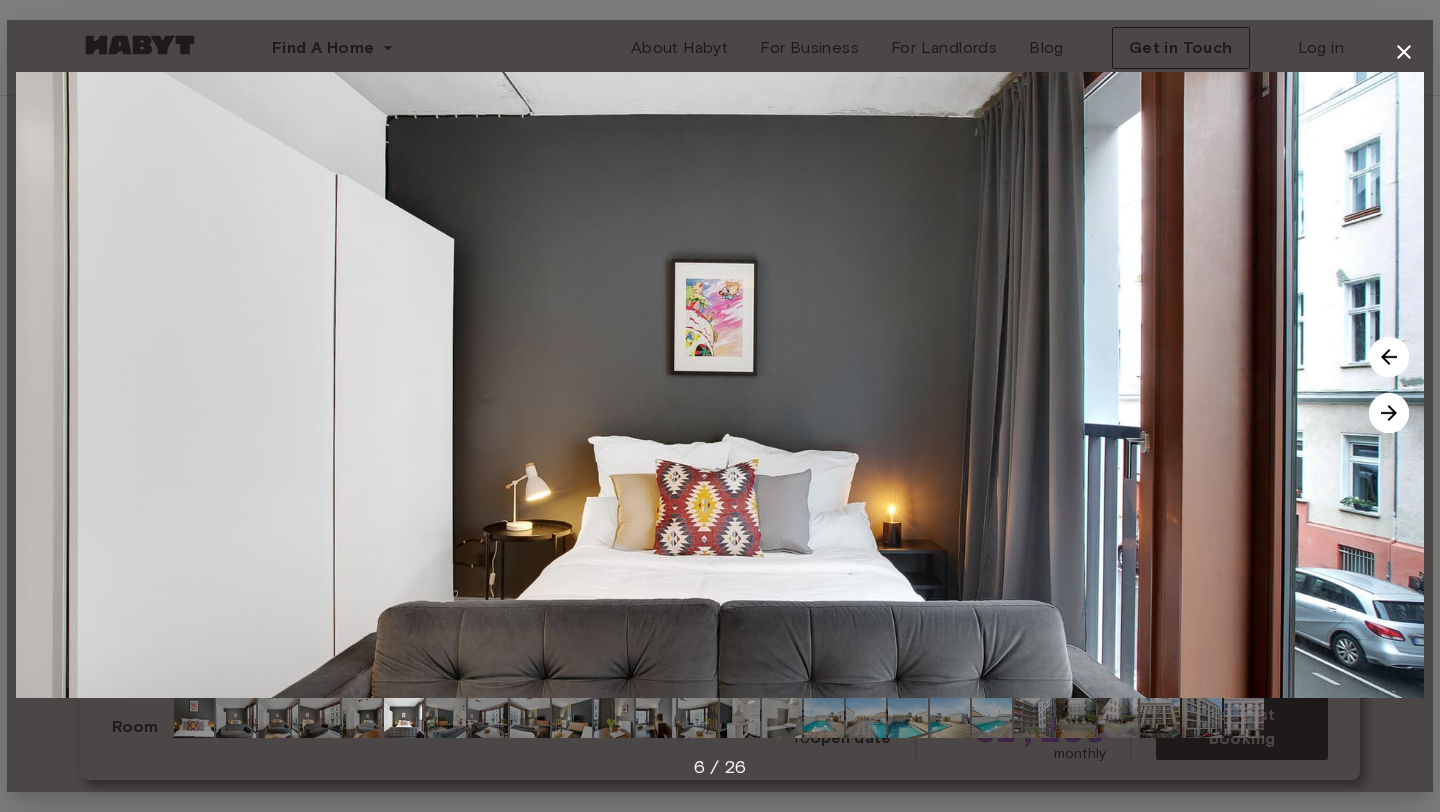 click at bounding box center (1389, 357) 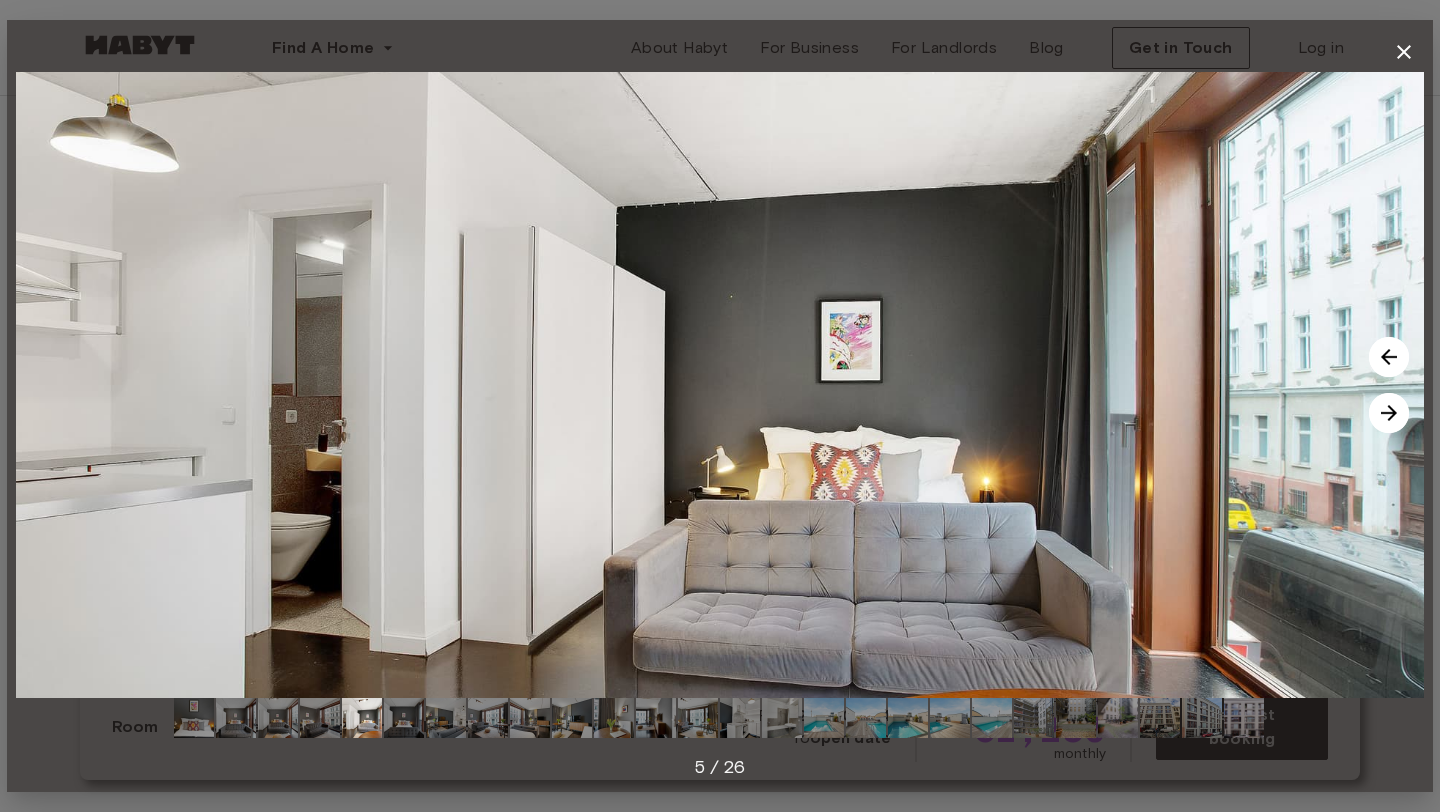 click at bounding box center [1389, 413] 